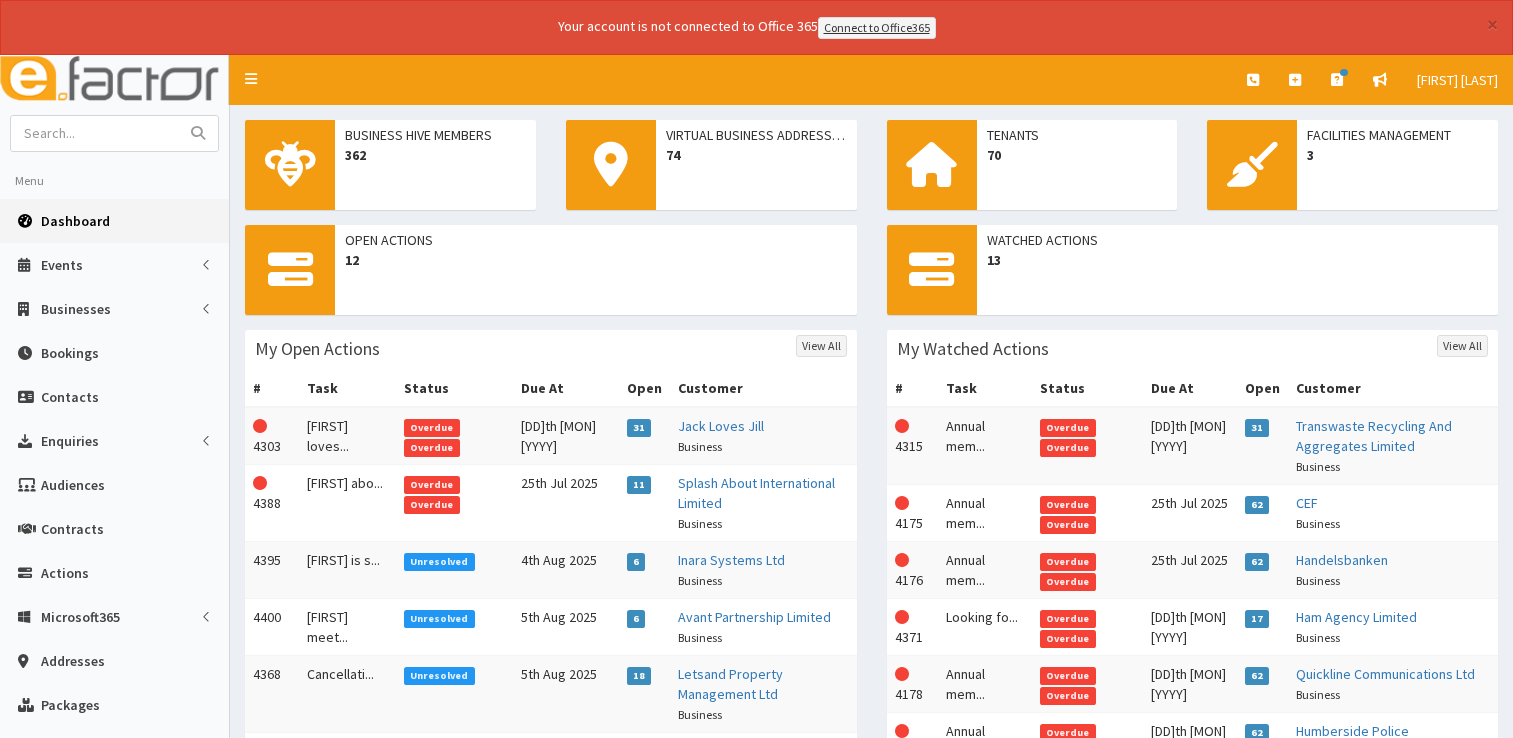 scroll, scrollTop: 0, scrollLeft: 0, axis: both 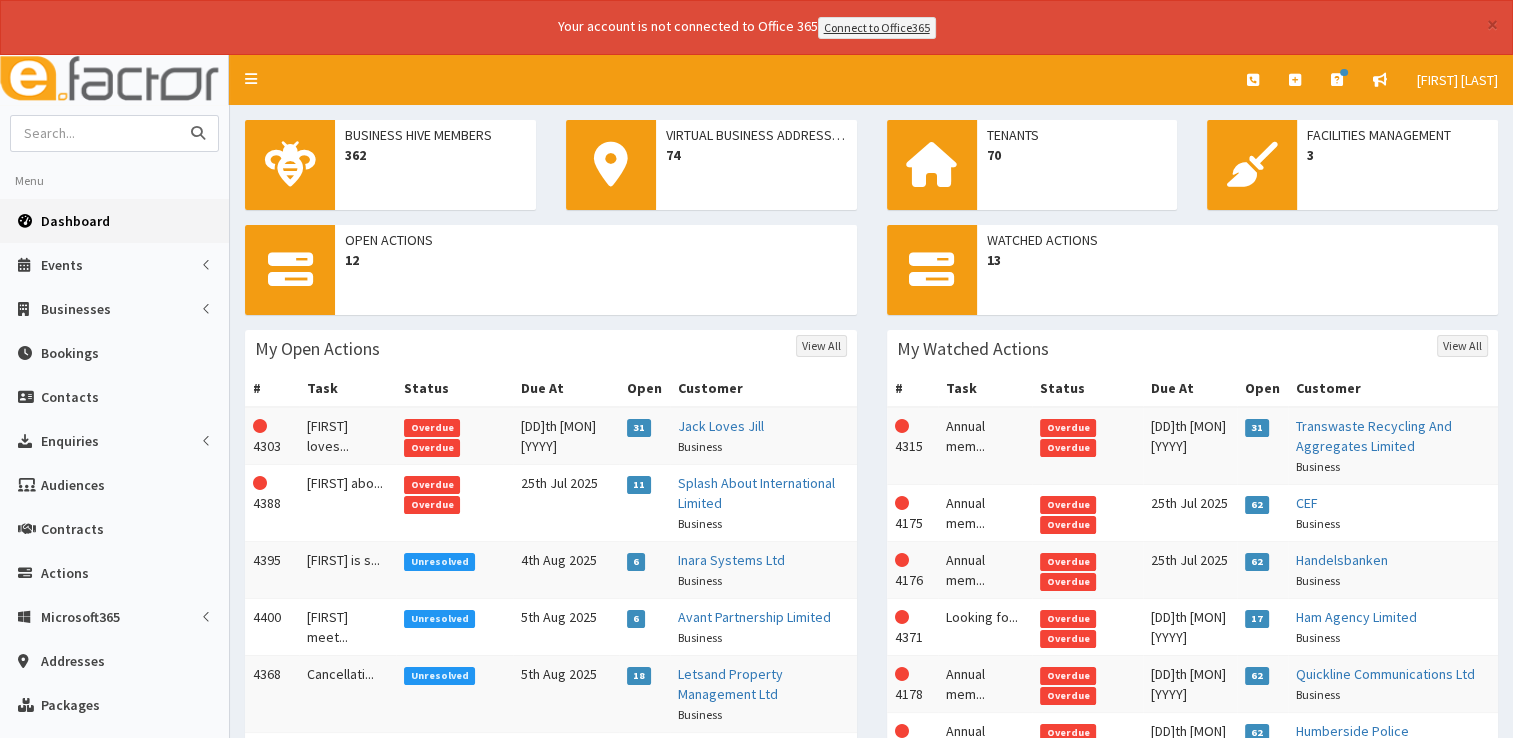 click at bounding box center (95, 133) 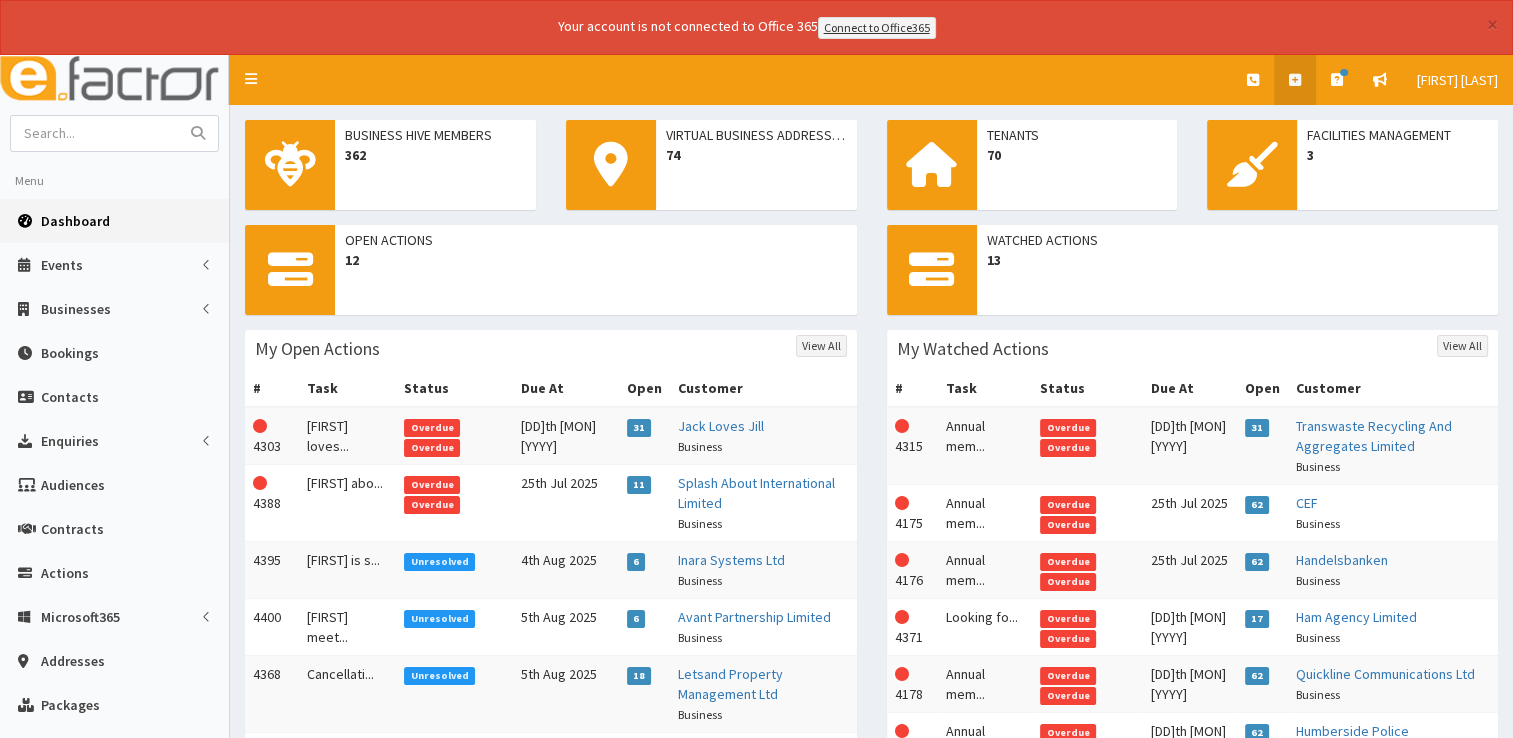 click at bounding box center [1295, 80] 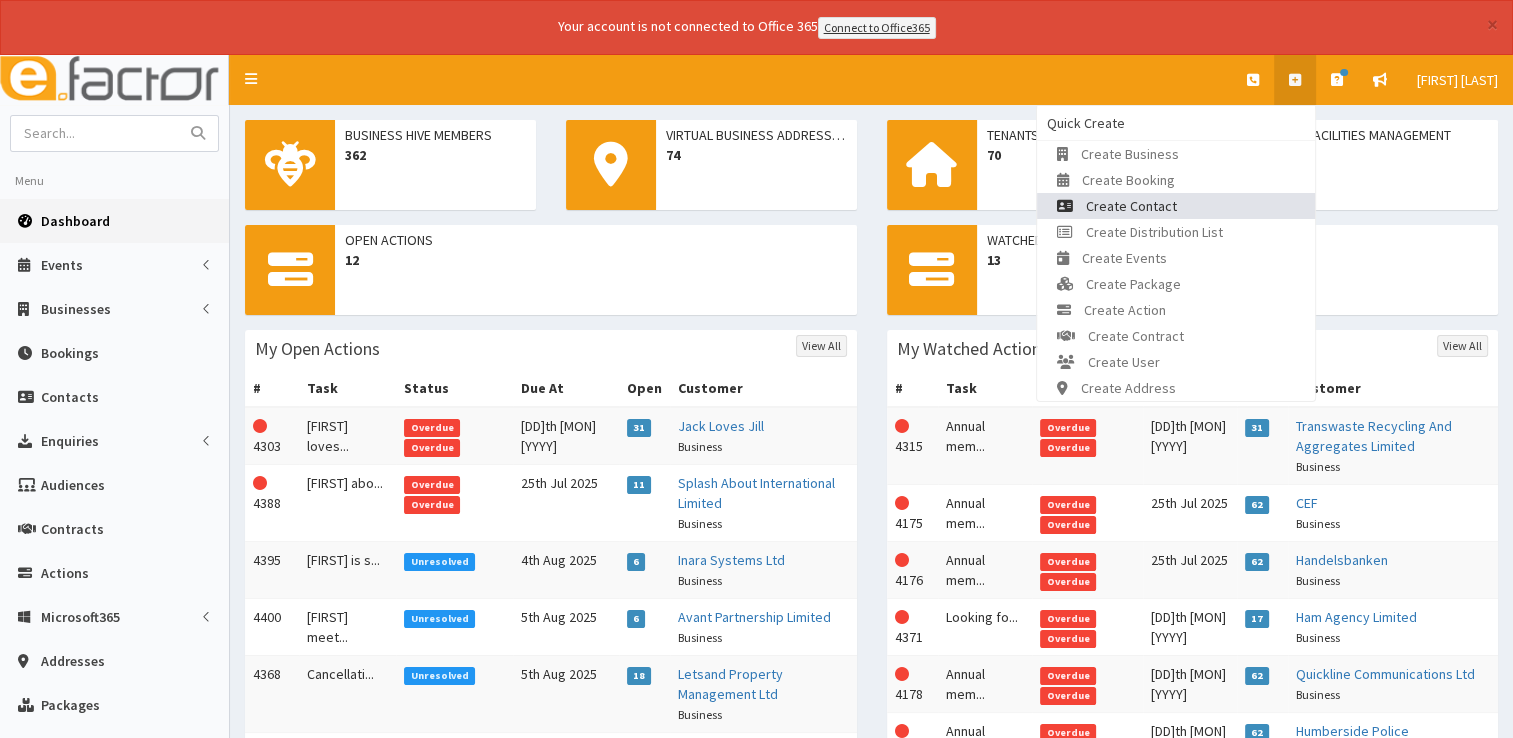 click on "Create Contact" at bounding box center (1131, 206) 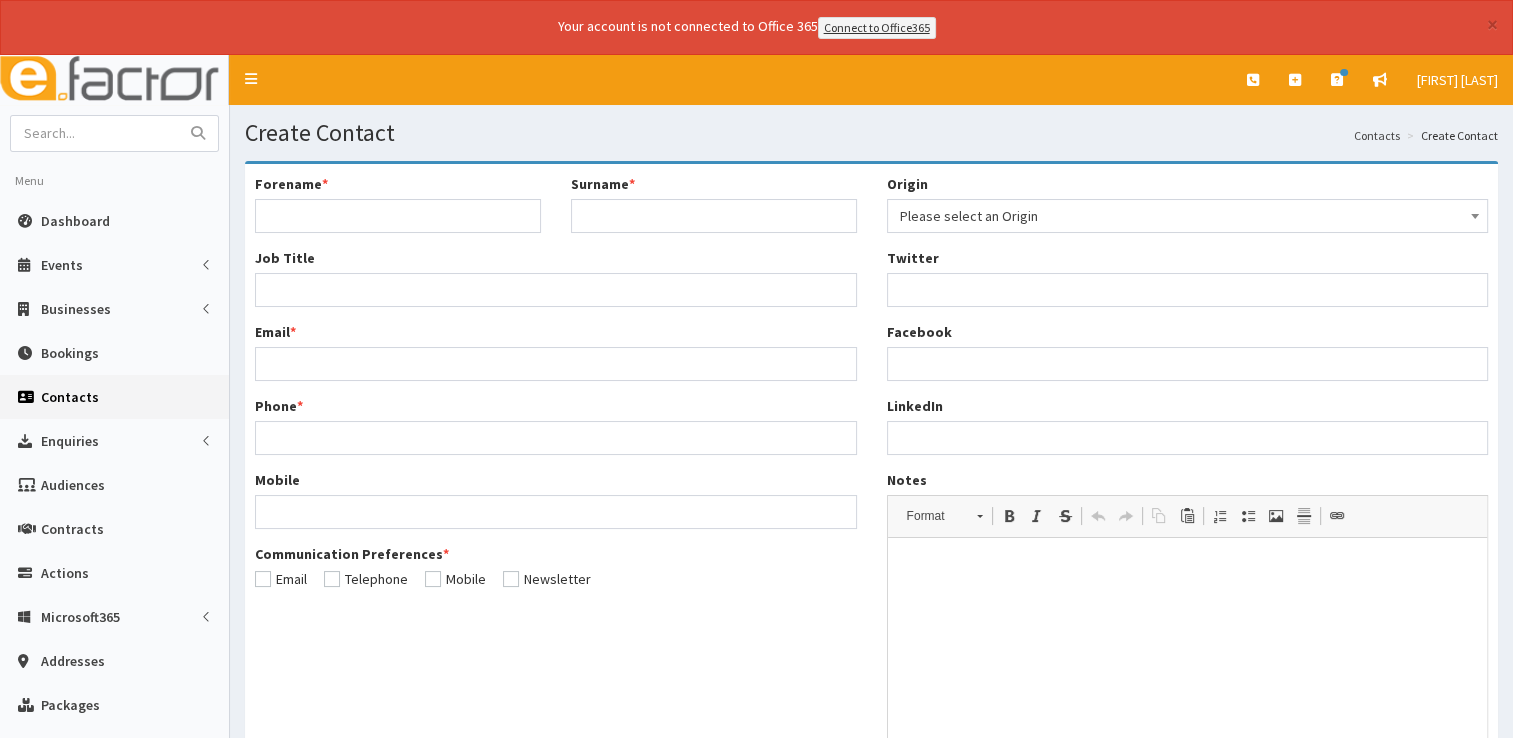 scroll, scrollTop: 0, scrollLeft: 0, axis: both 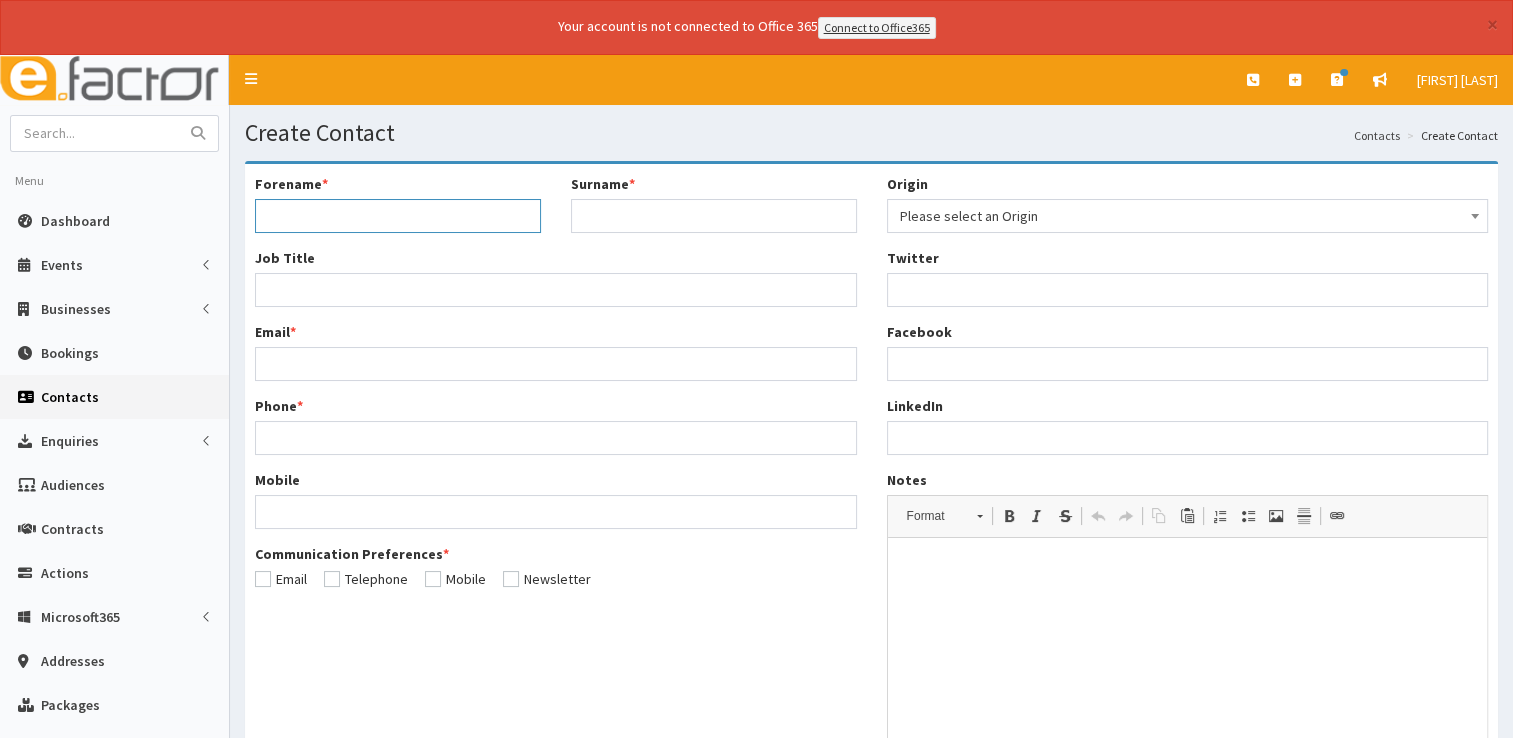click on "Forename  *" at bounding box center [398, 216] 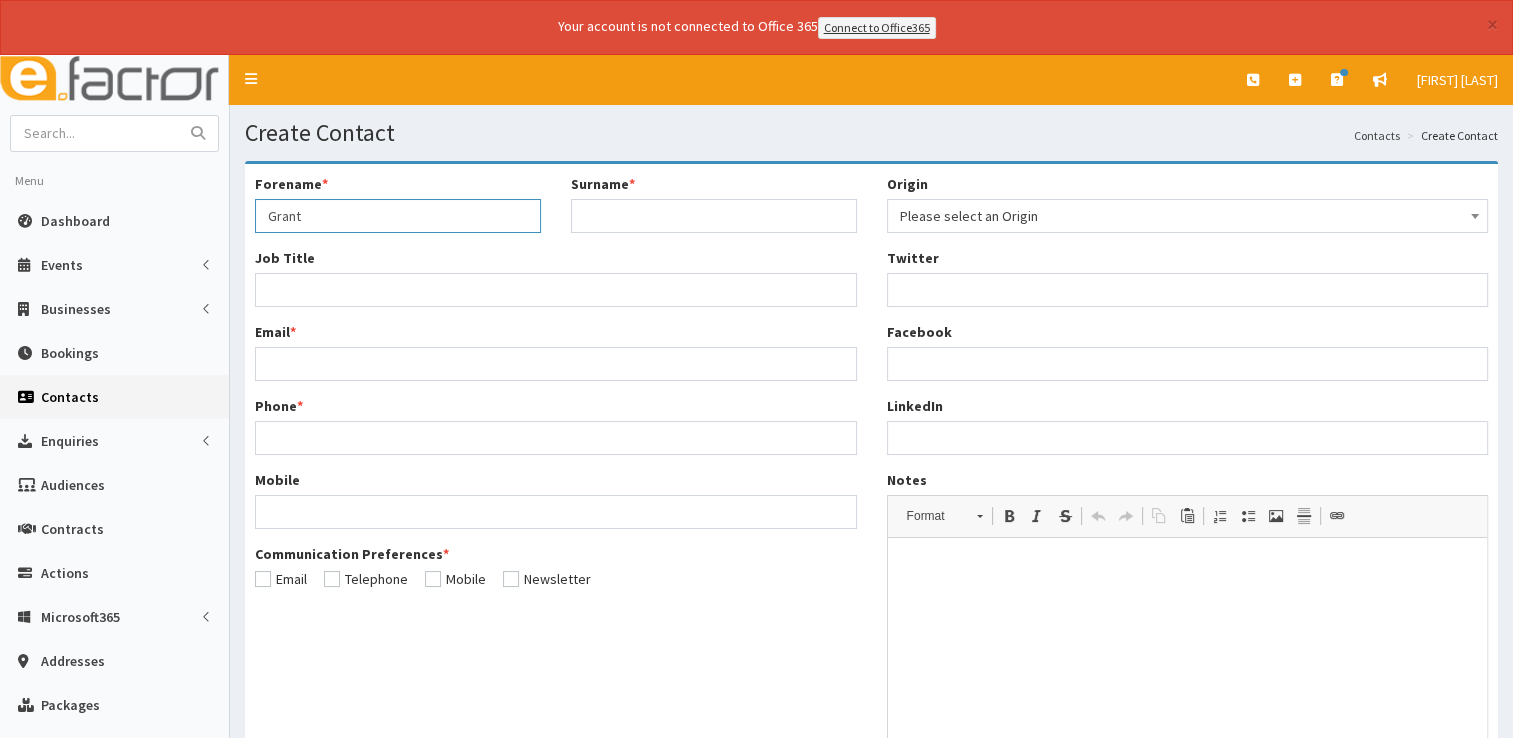 type on "Grant" 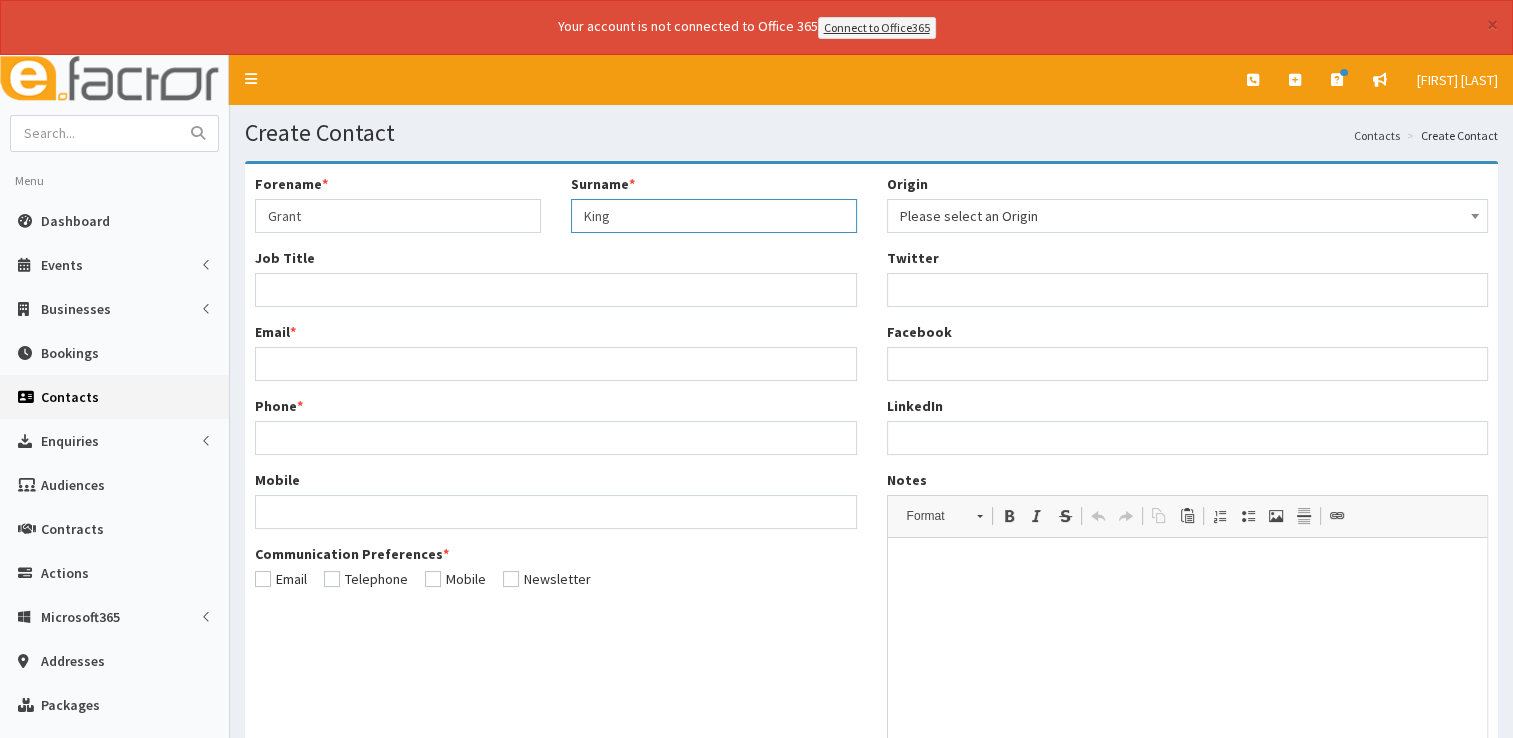 type on "King" 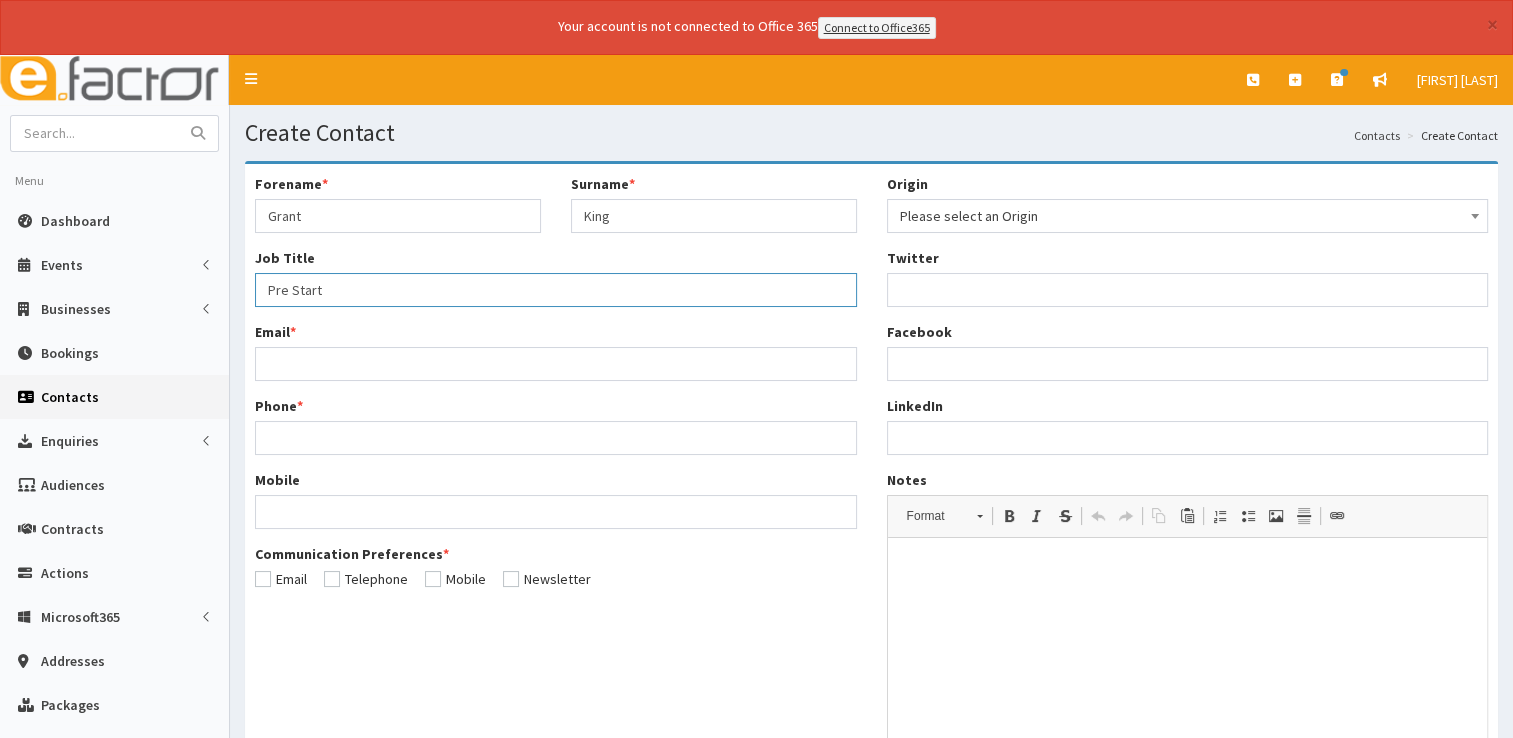type on "Pre Start" 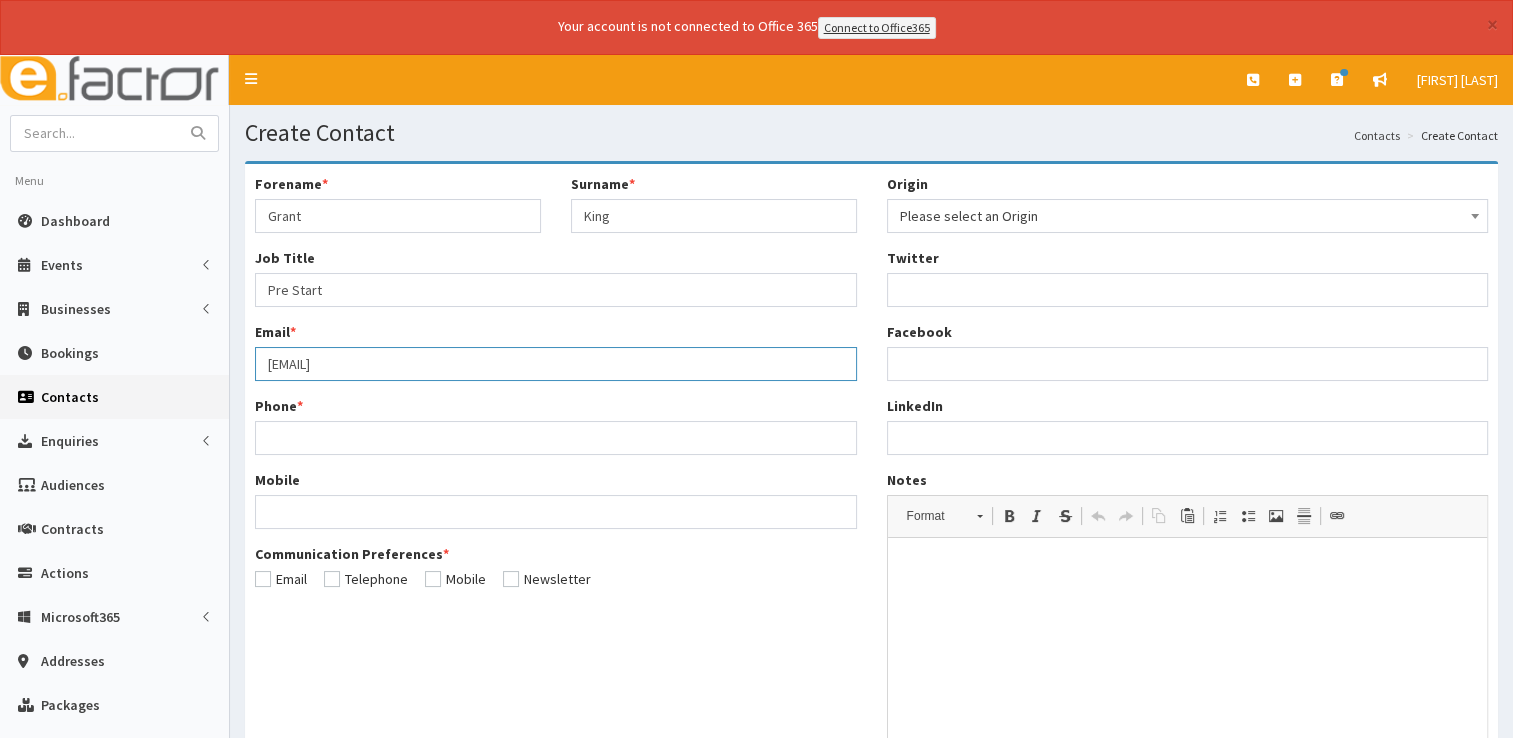 type on "gtkingy1@gmail.com" 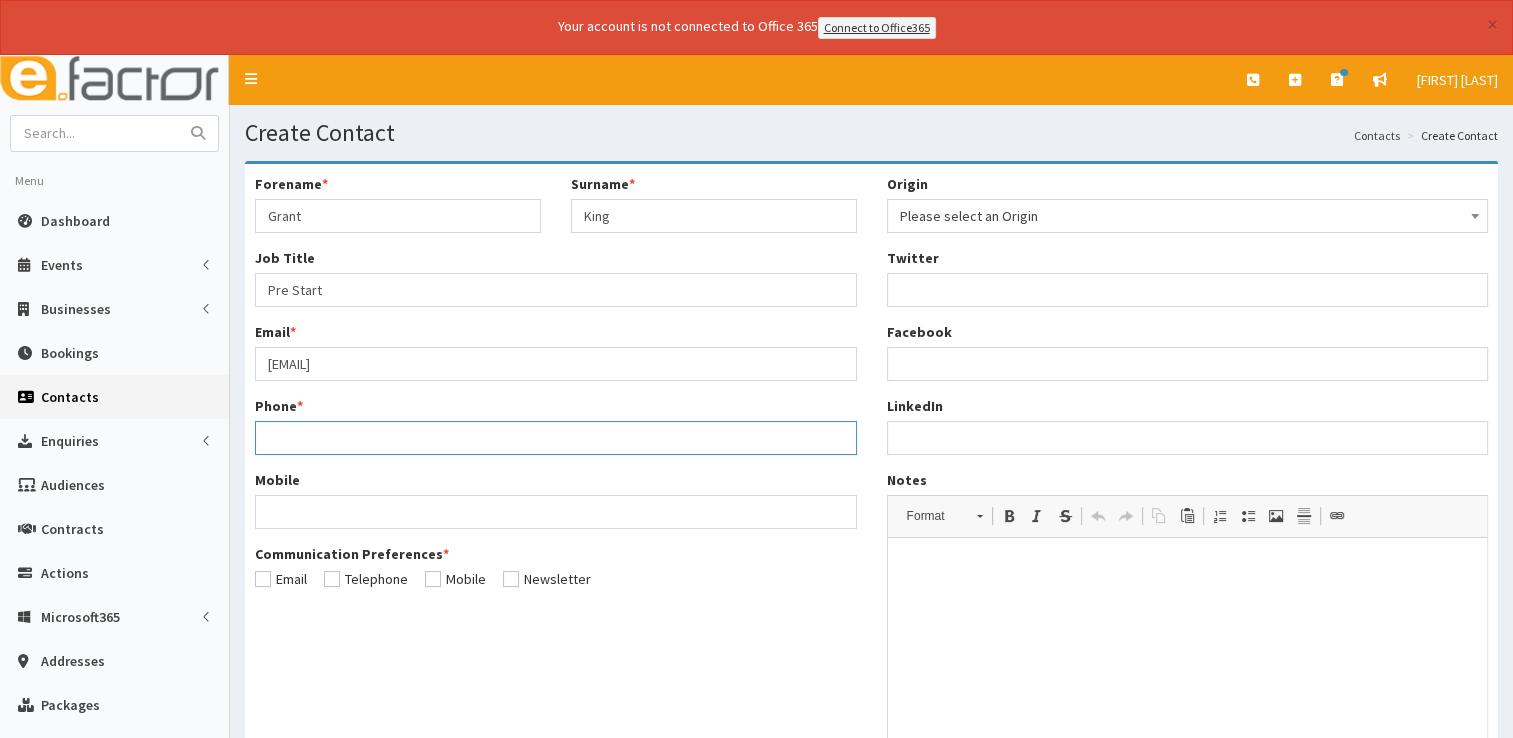 click on "Phone  *" at bounding box center [556, 438] 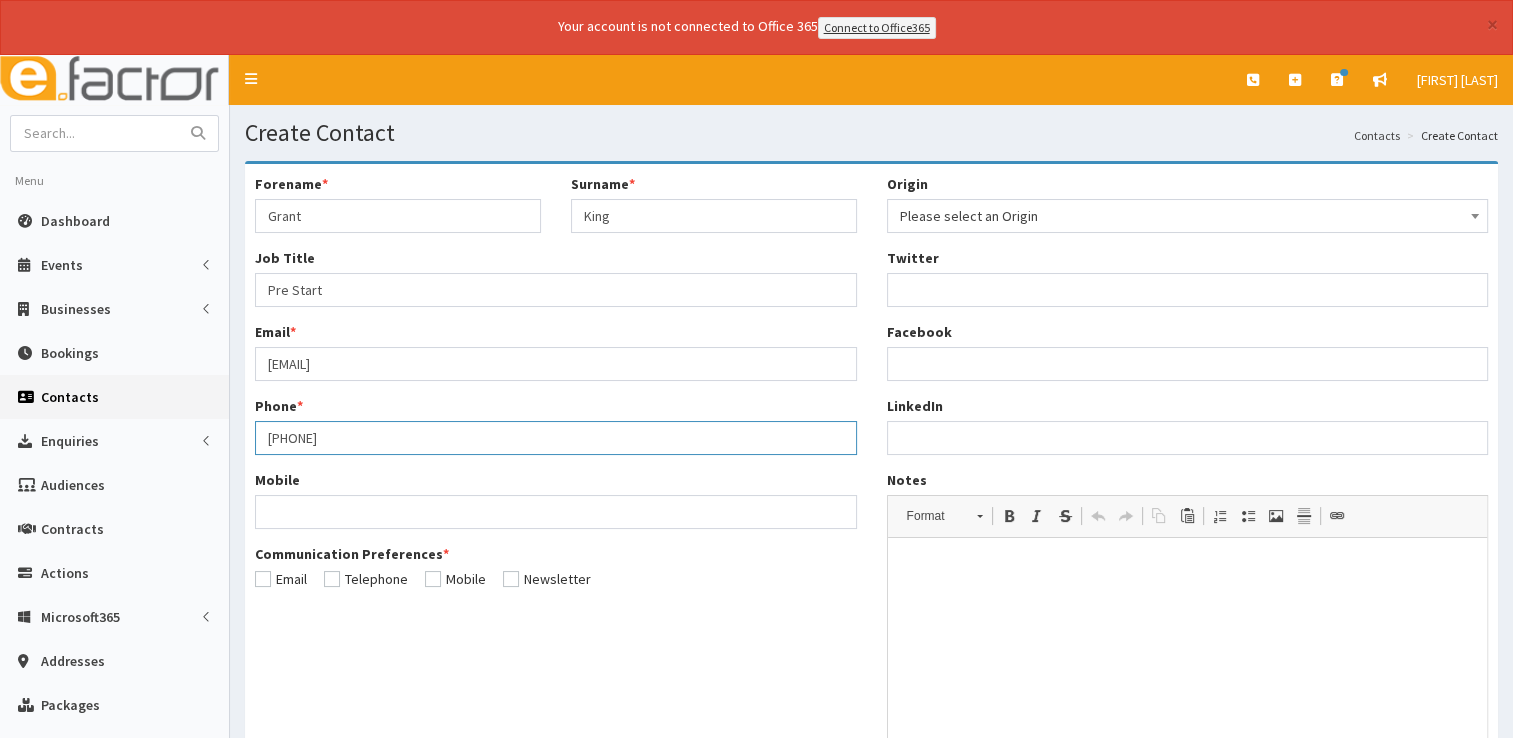 type on "07877547557" 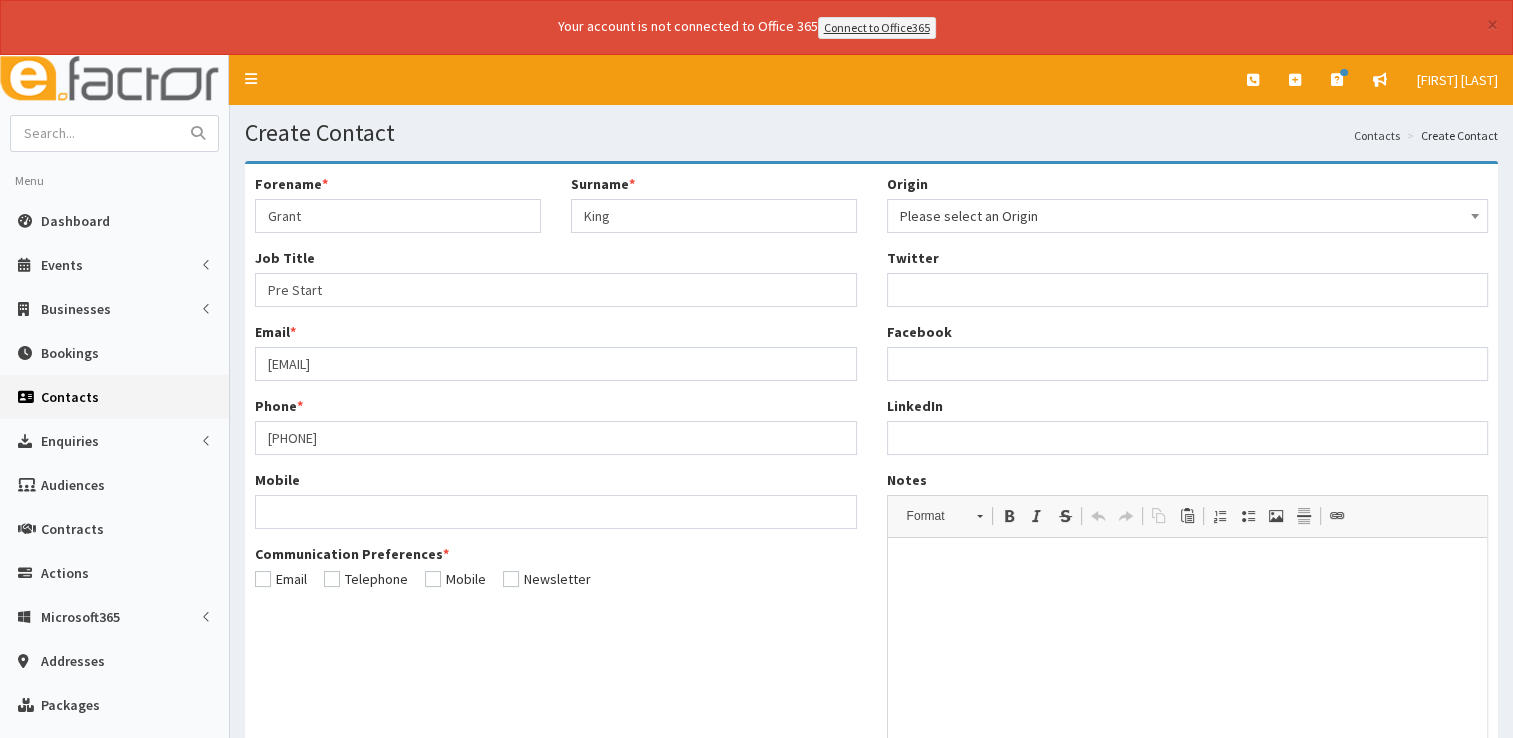 click at bounding box center (281, 579) 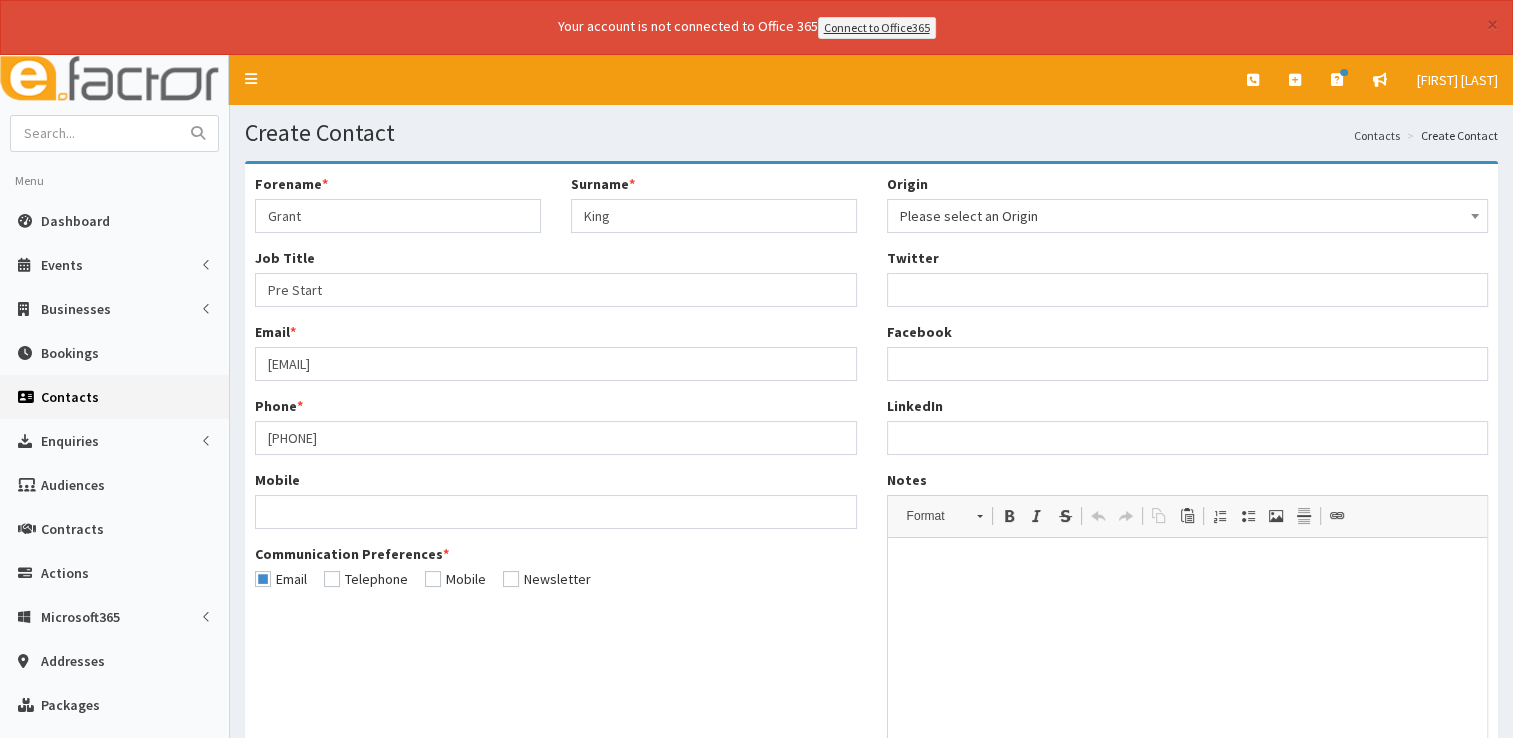 click at bounding box center [366, 579] 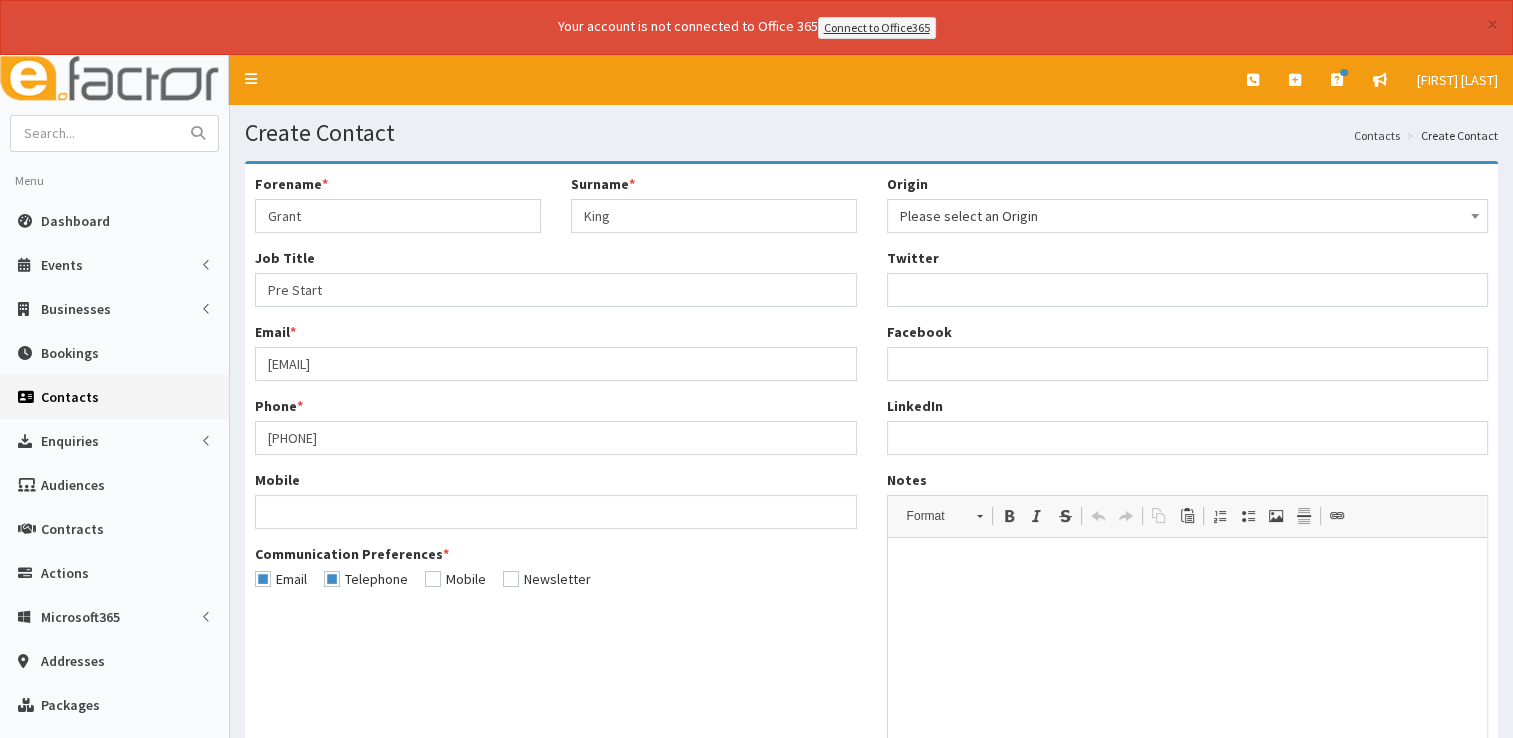 click at bounding box center [455, 579] 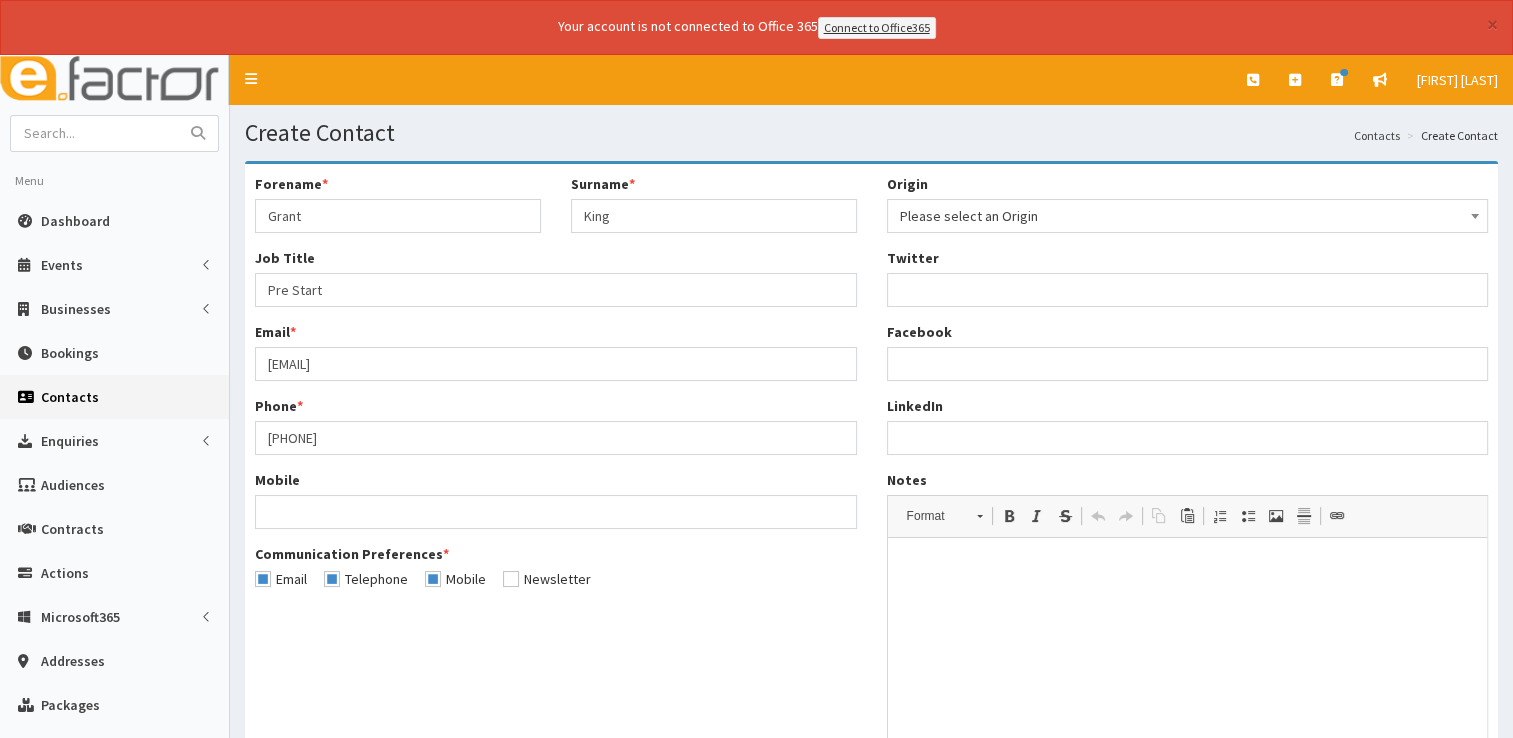 click at bounding box center (547, 579) 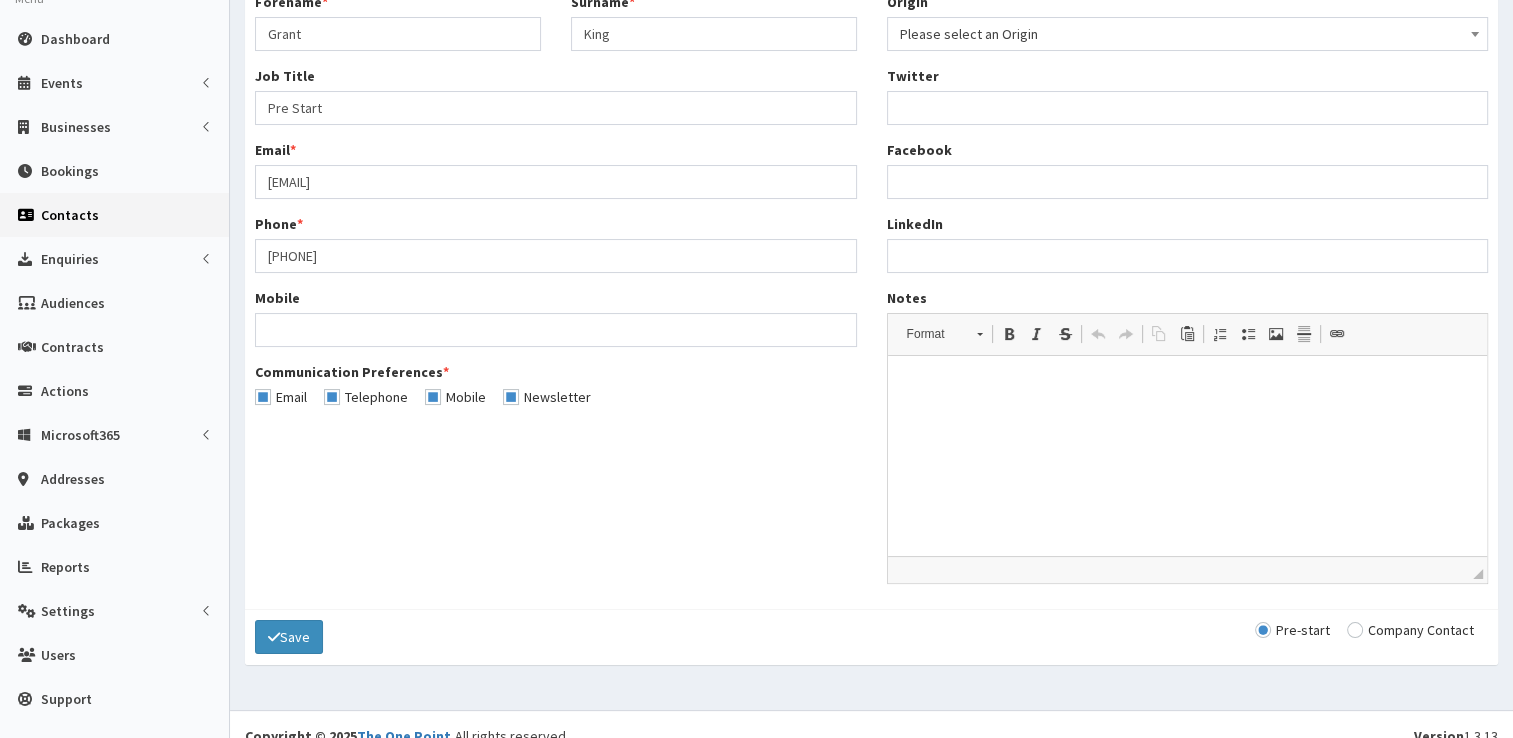 scroll, scrollTop: 187, scrollLeft: 0, axis: vertical 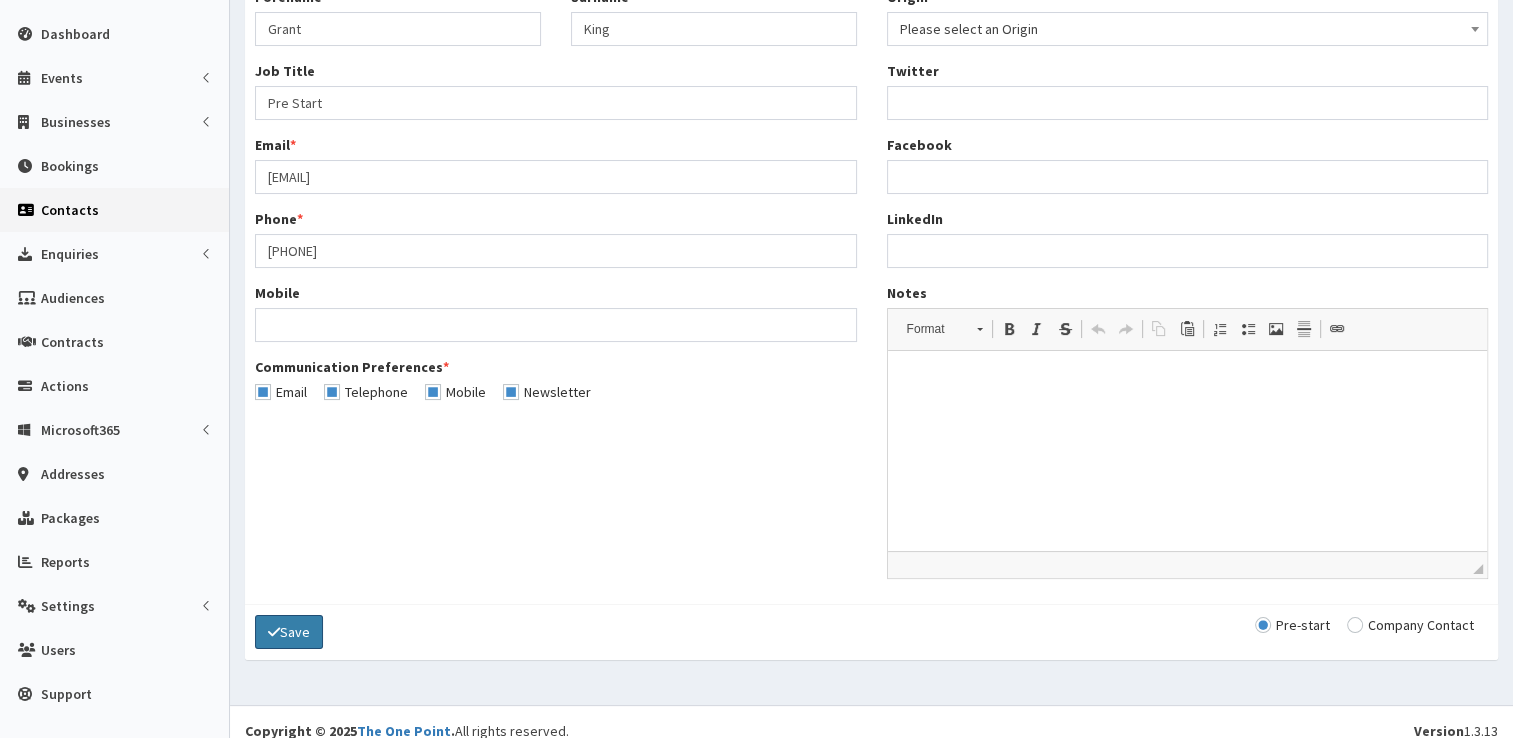 click on "Save" at bounding box center (289, 632) 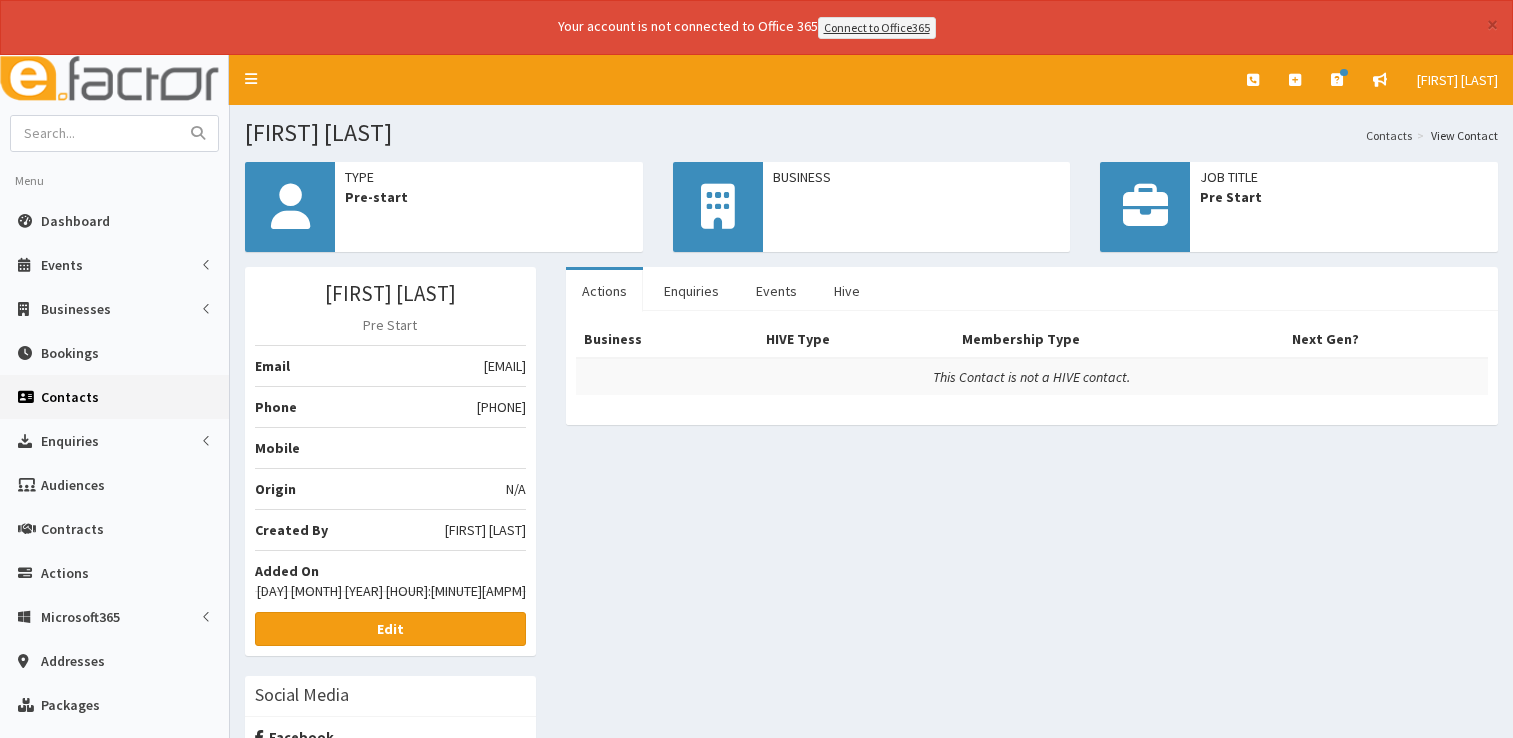 scroll, scrollTop: 0, scrollLeft: 0, axis: both 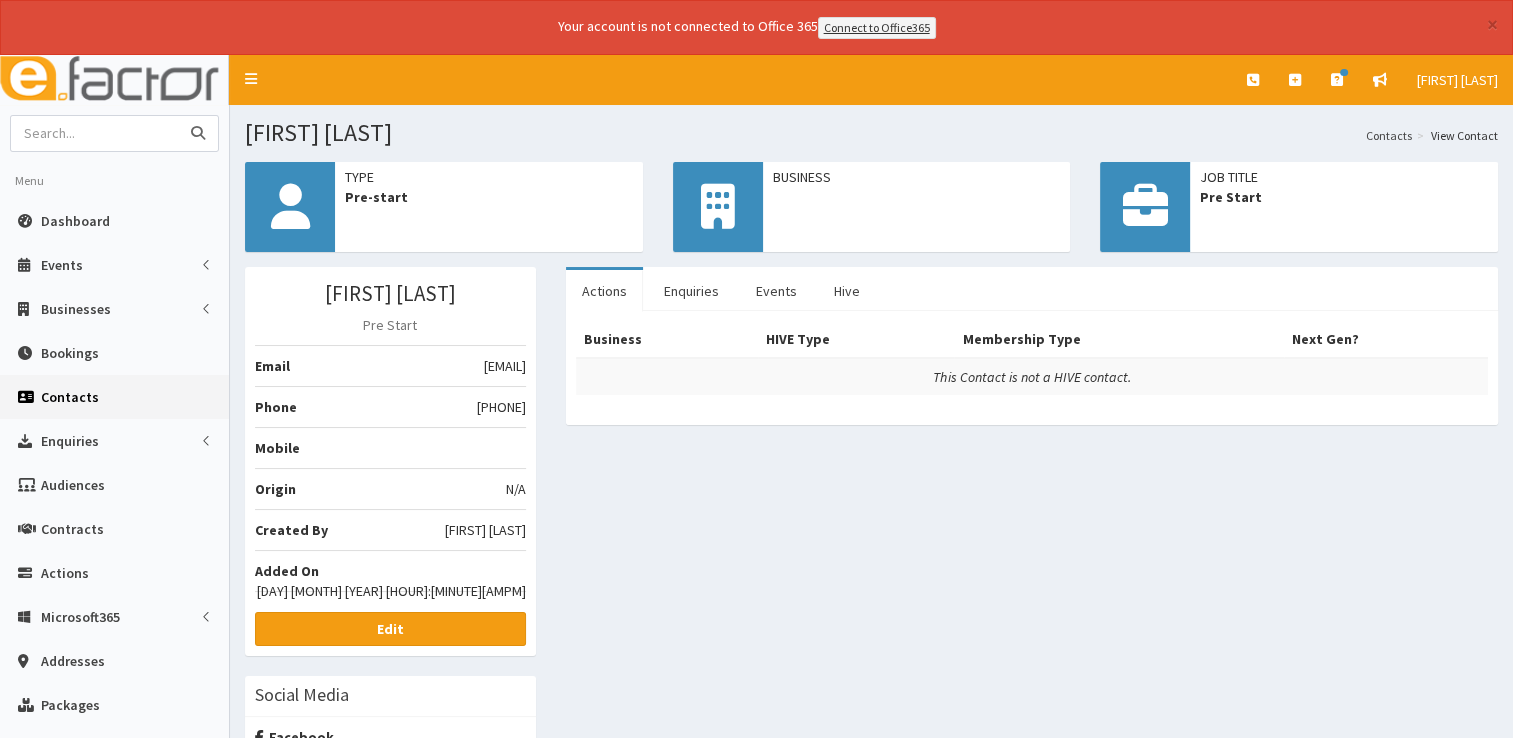 click at bounding box center [95, 133] 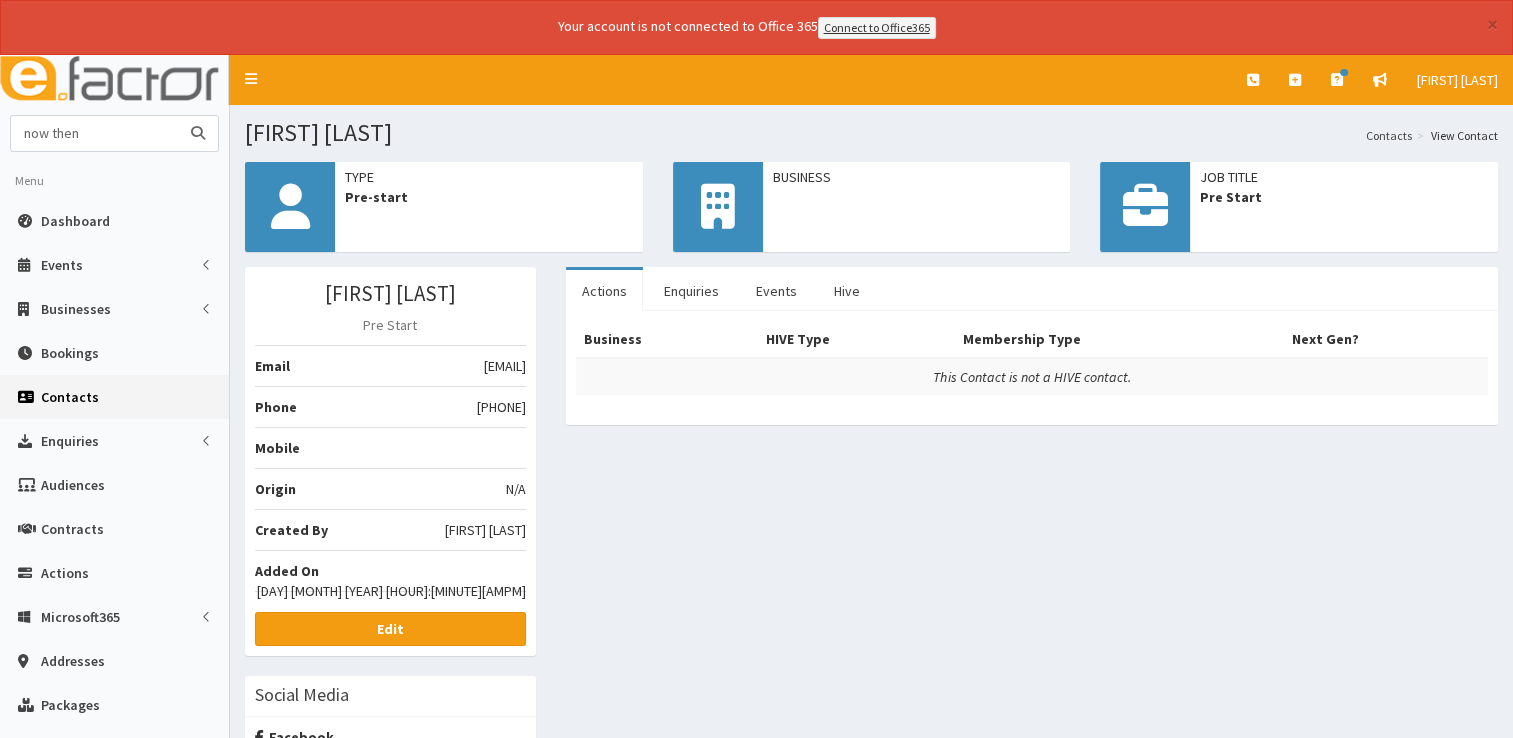 type on "now then" 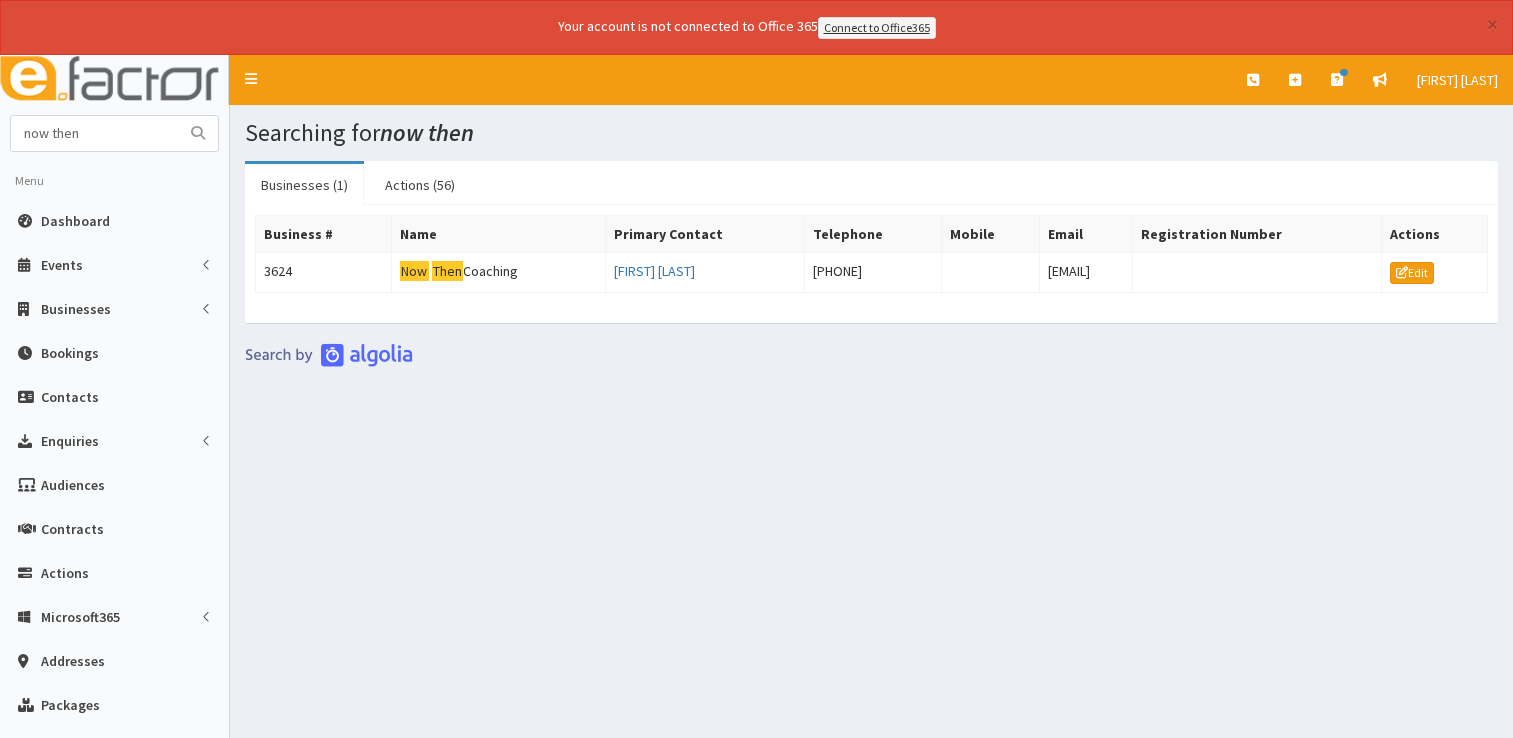 scroll, scrollTop: 0, scrollLeft: 0, axis: both 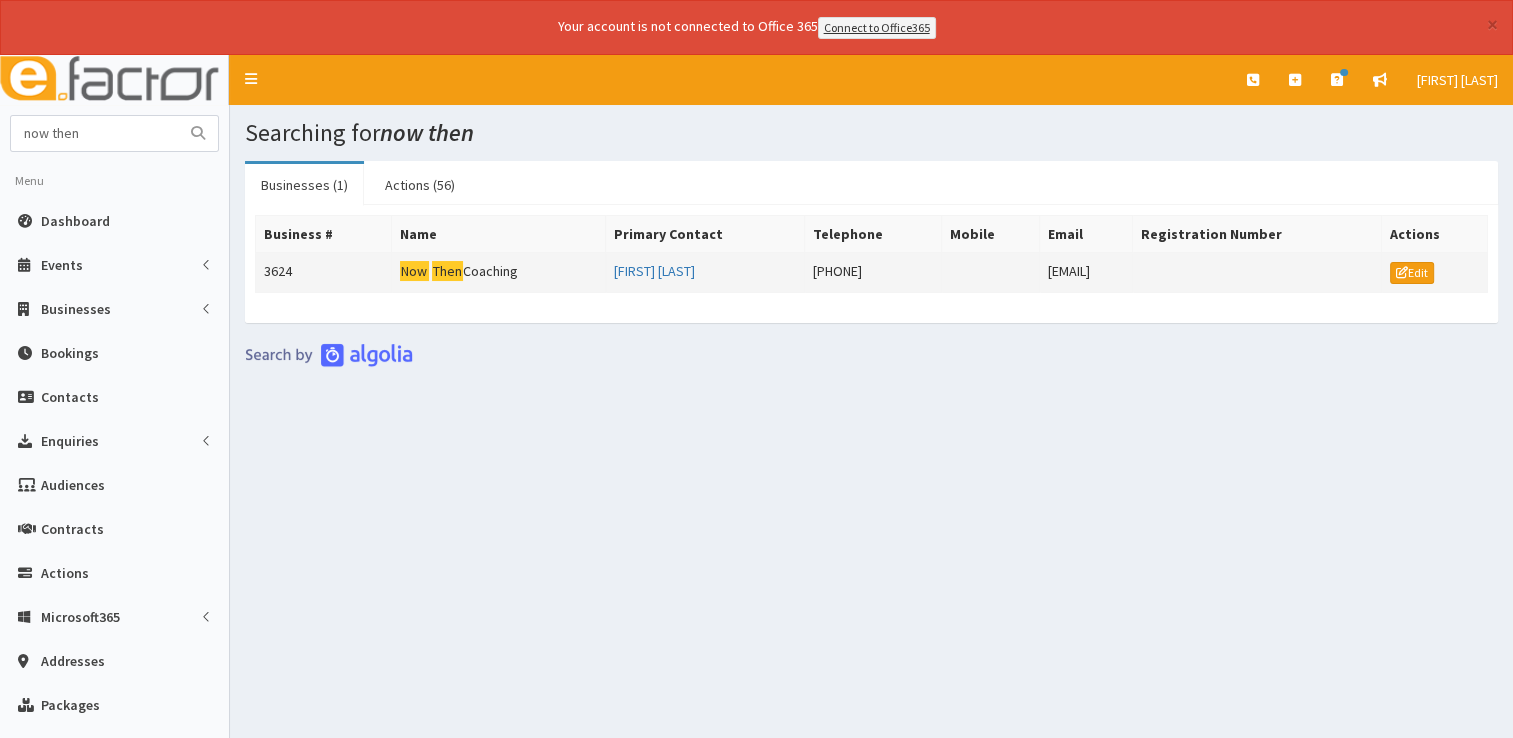 click on "Now   Then  Coaching" at bounding box center (498, 272) 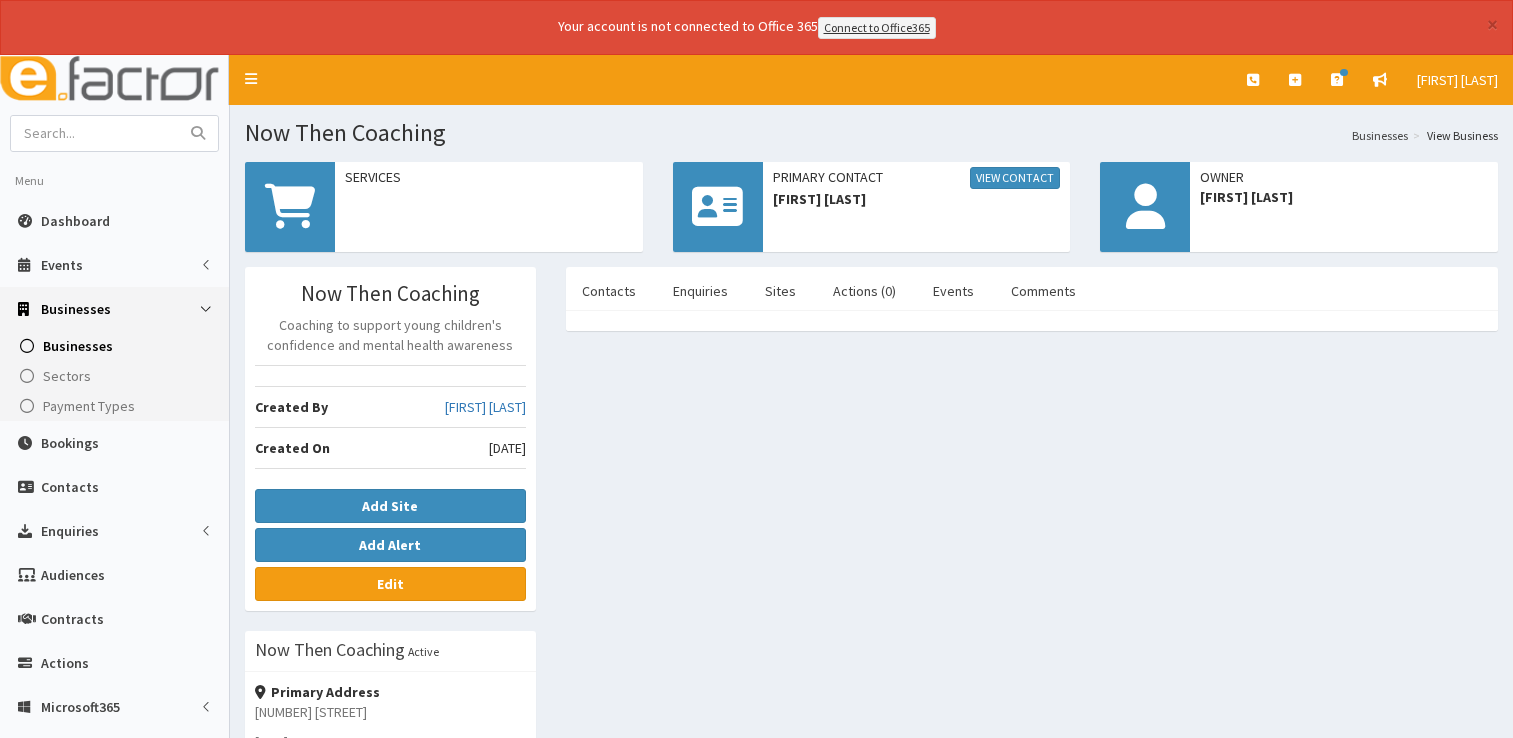 scroll, scrollTop: 0, scrollLeft: 0, axis: both 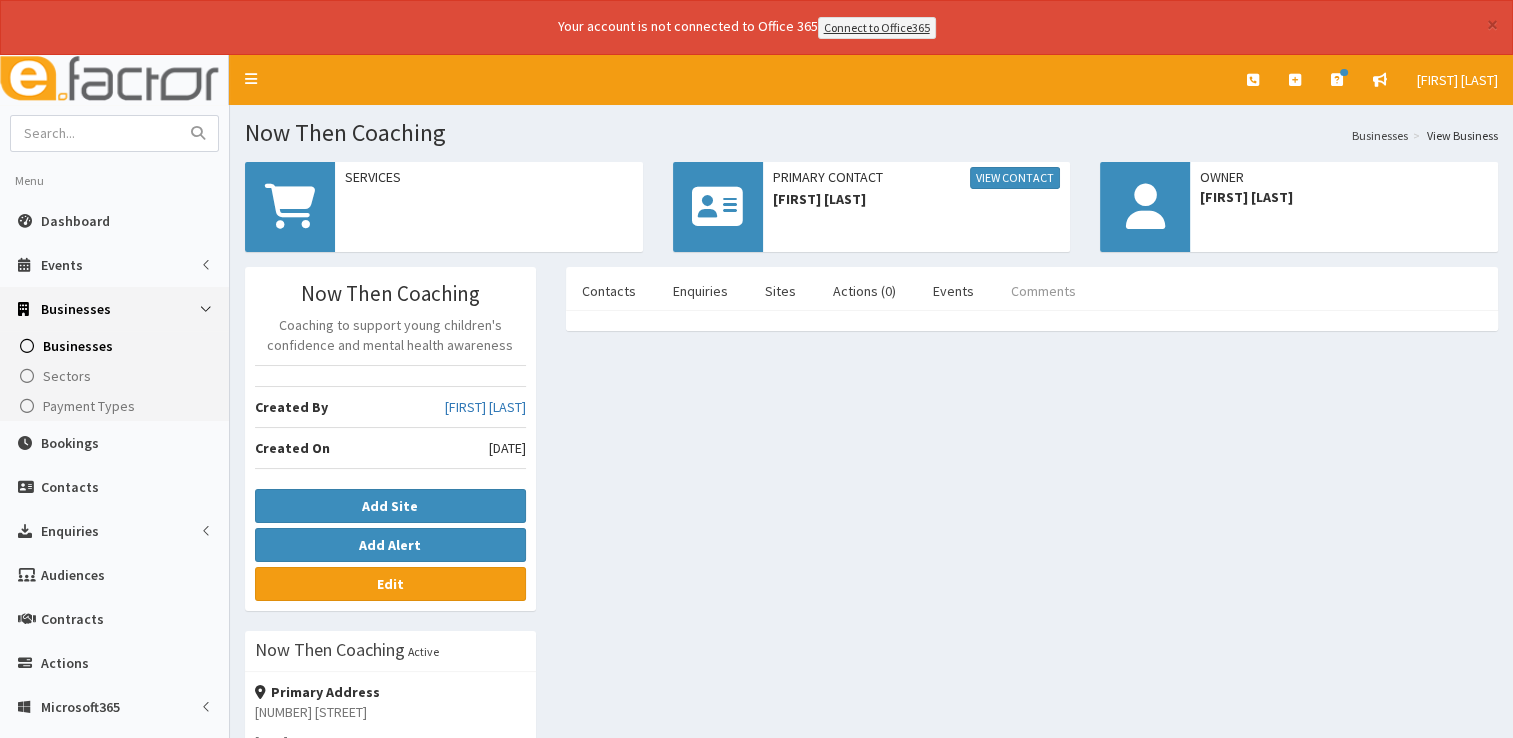 click on "Comments" at bounding box center [1043, 291] 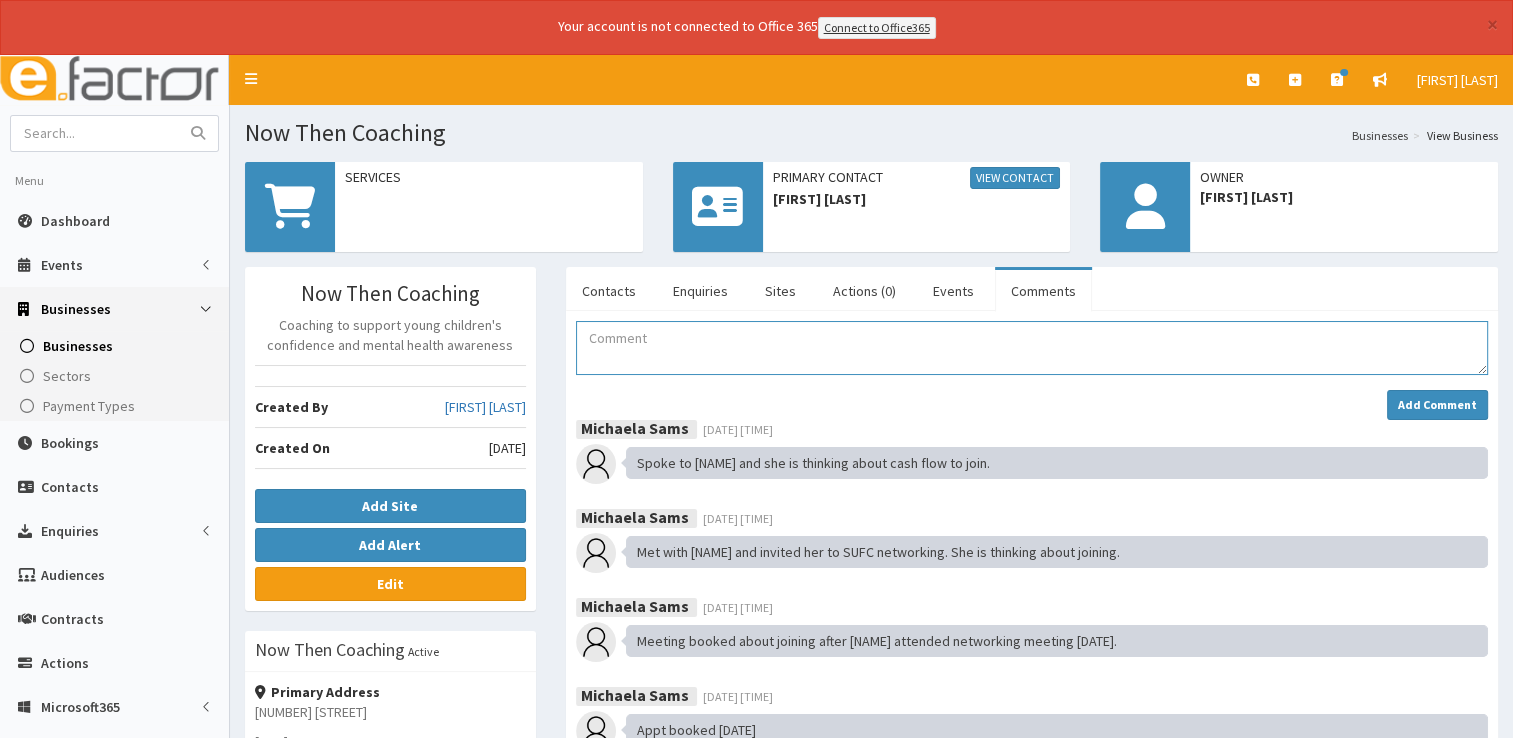 click at bounding box center [1032, 348] 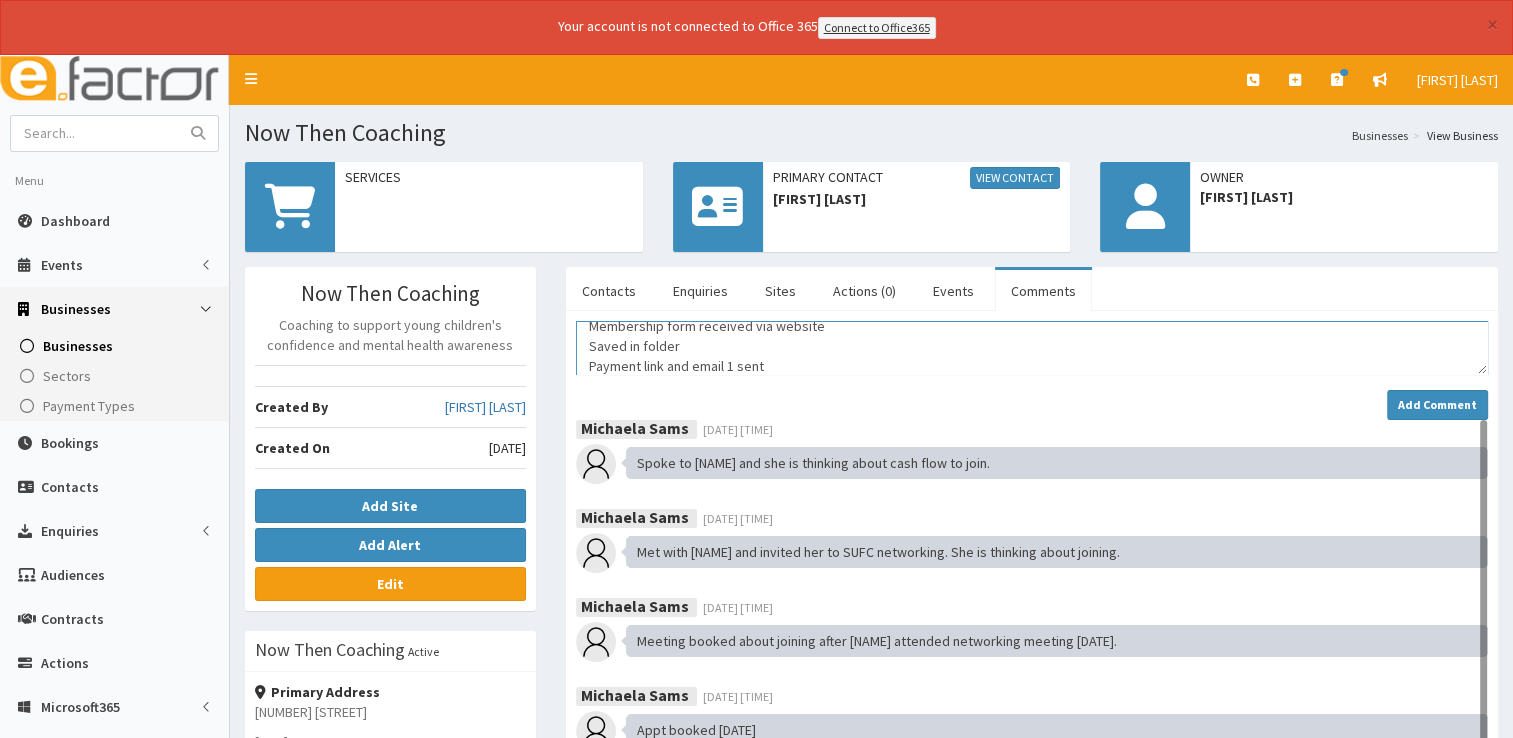 scroll, scrollTop: 32, scrollLeft: 0, axis: vertical 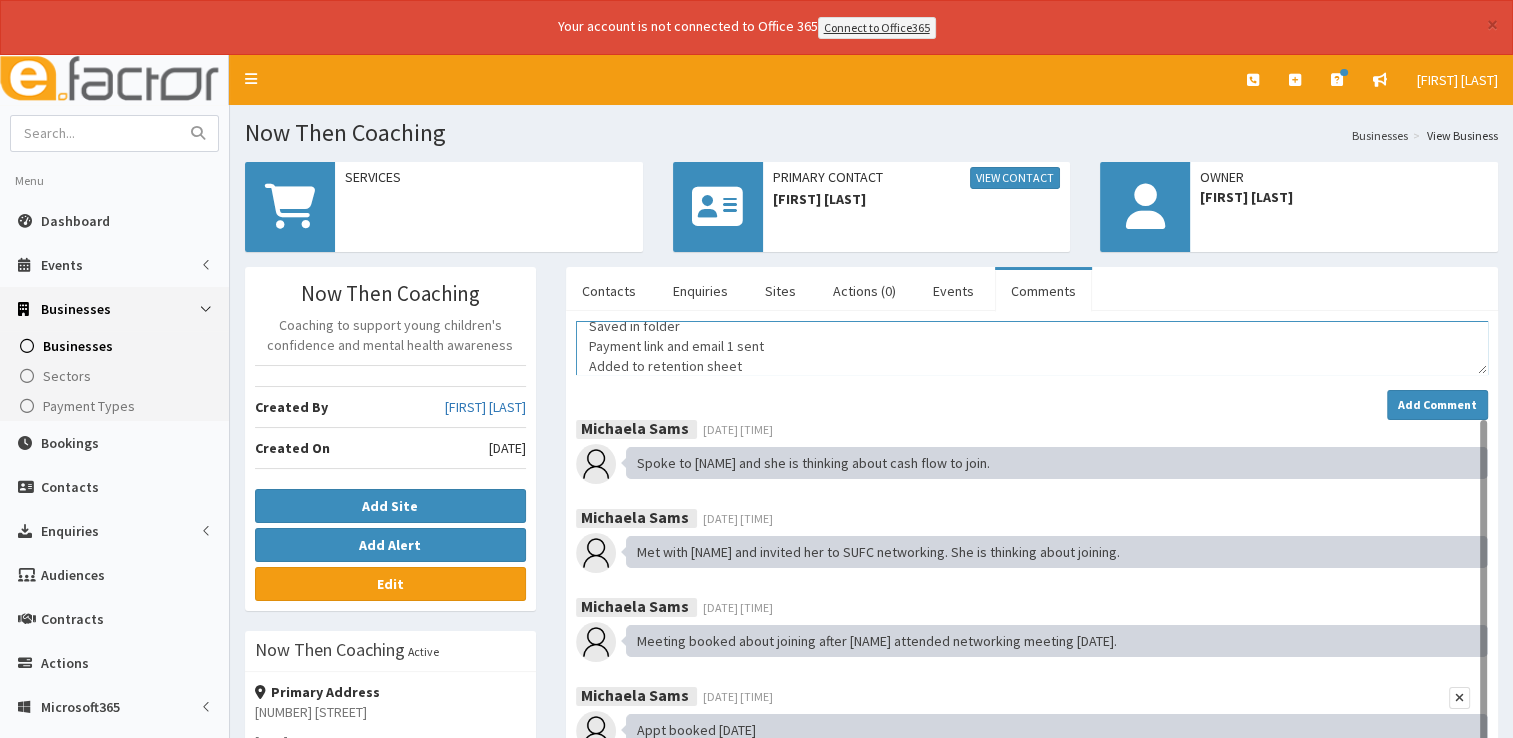 type on "Membership form received via website
Saved in folder
Payment link and email 1 sent
Added to retention sheet" 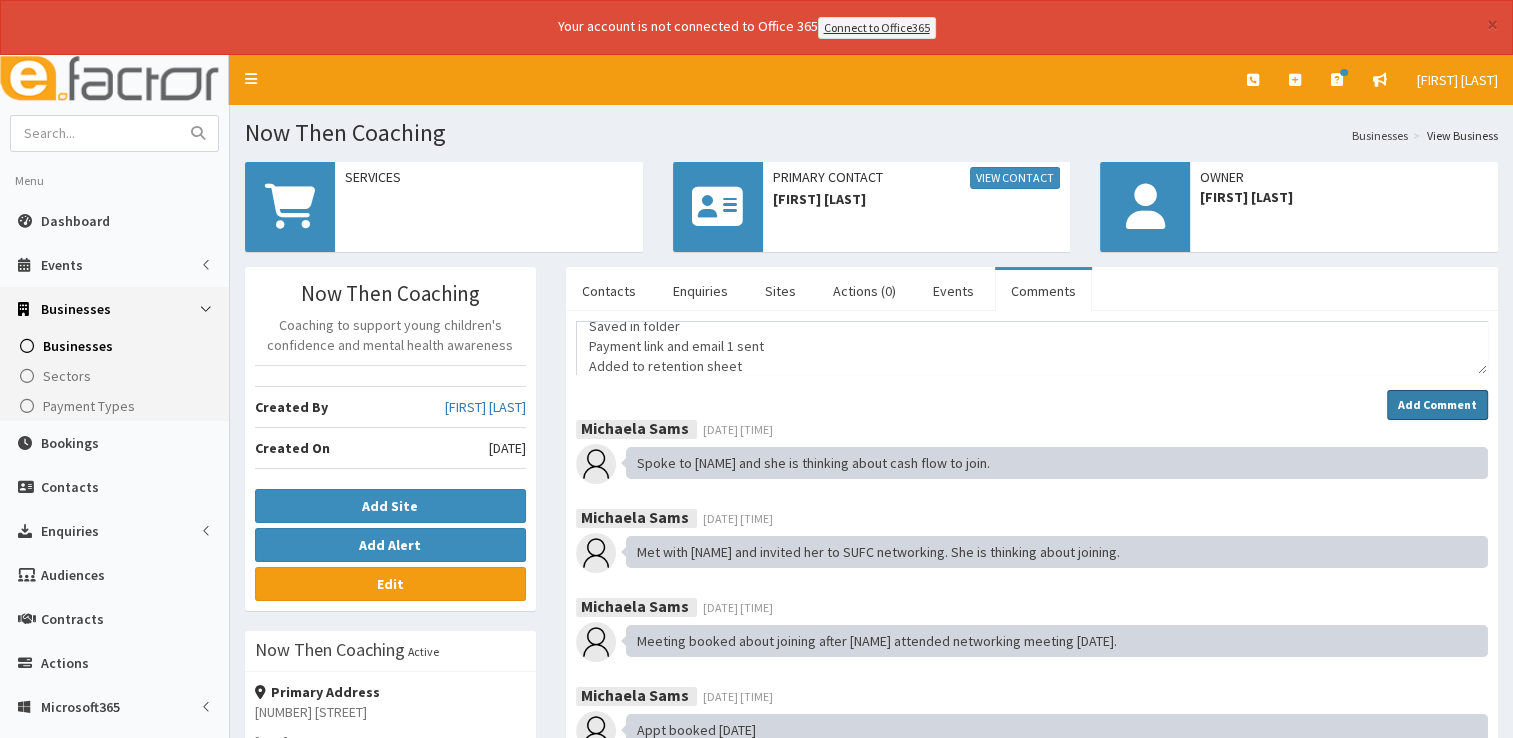 click on "Add Comment" at bounding box center (1437, 404) 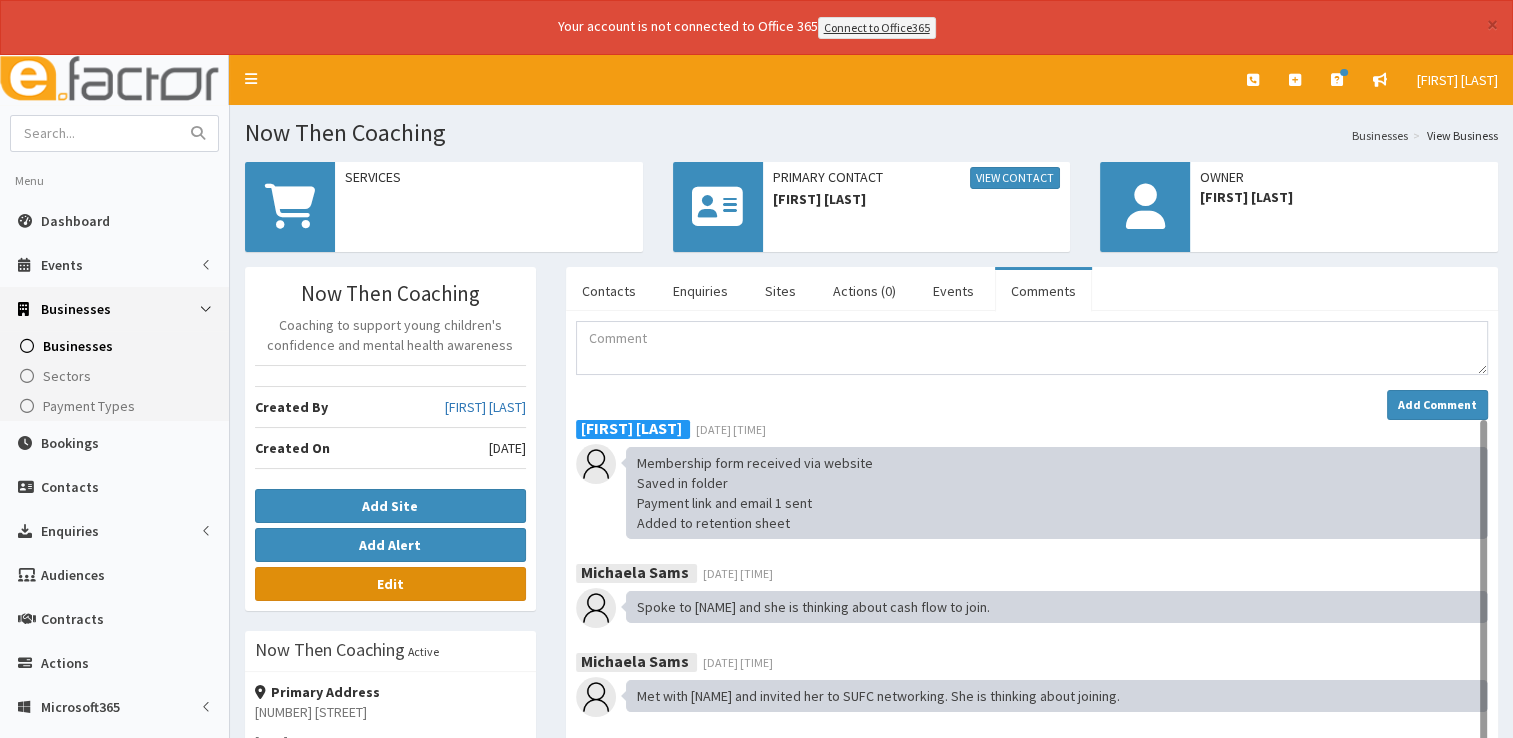 click on "Edit" at bounding box center [390, 584] 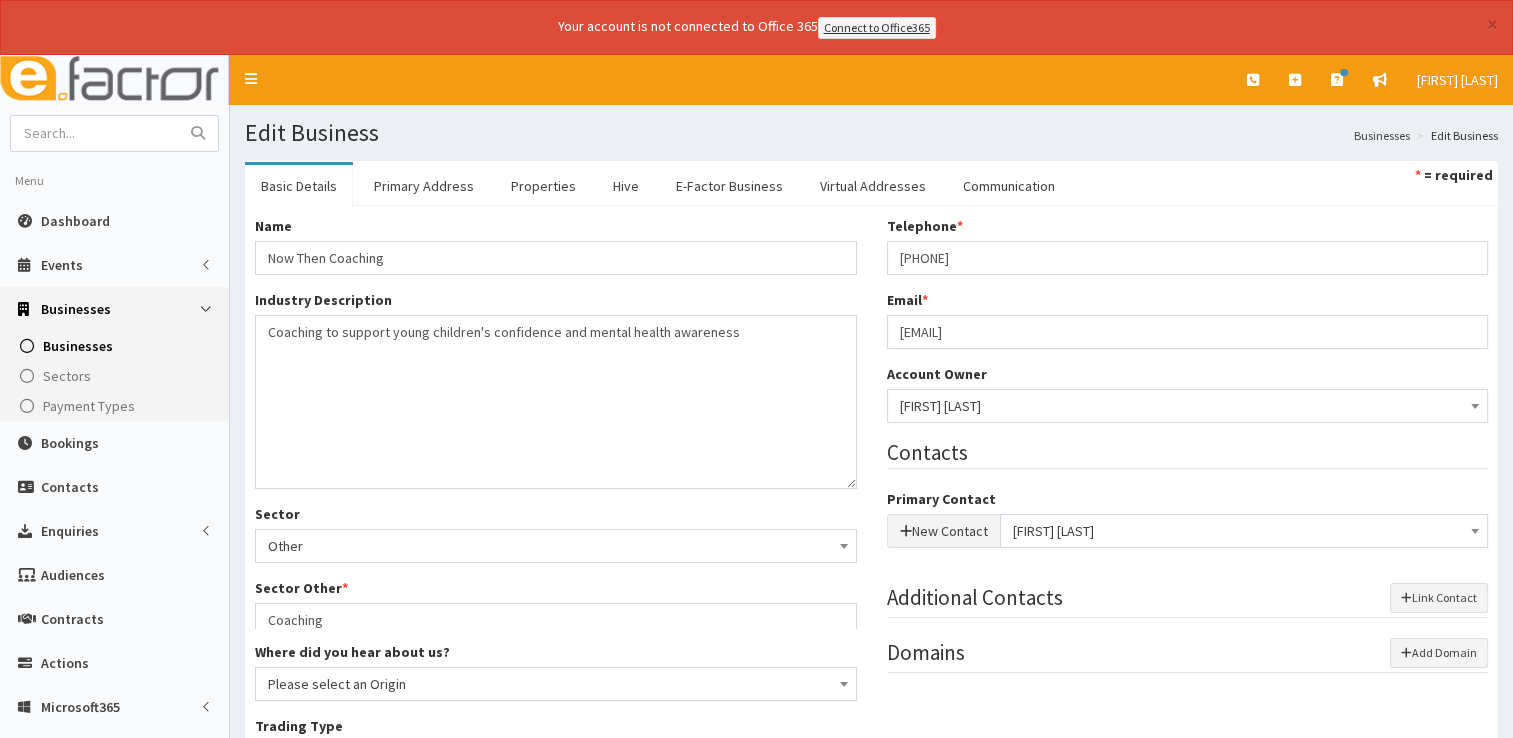 scroll, scrollTop: 0, scrollLeft: 0, axis: both 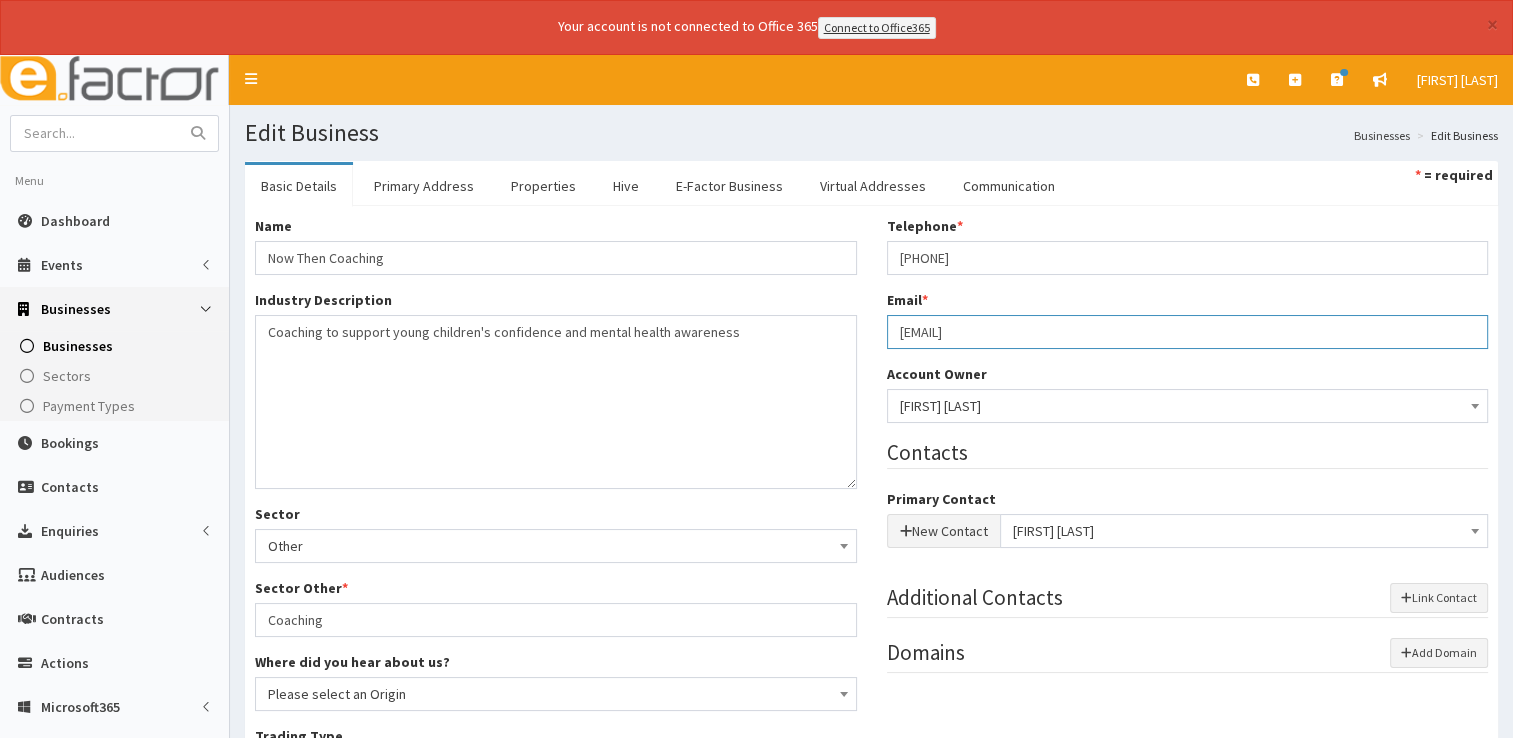 drag, startPoint x: 1074, startPoint y: 319, endPoint x: 842, endPoint y: 335, distance: 232.55107 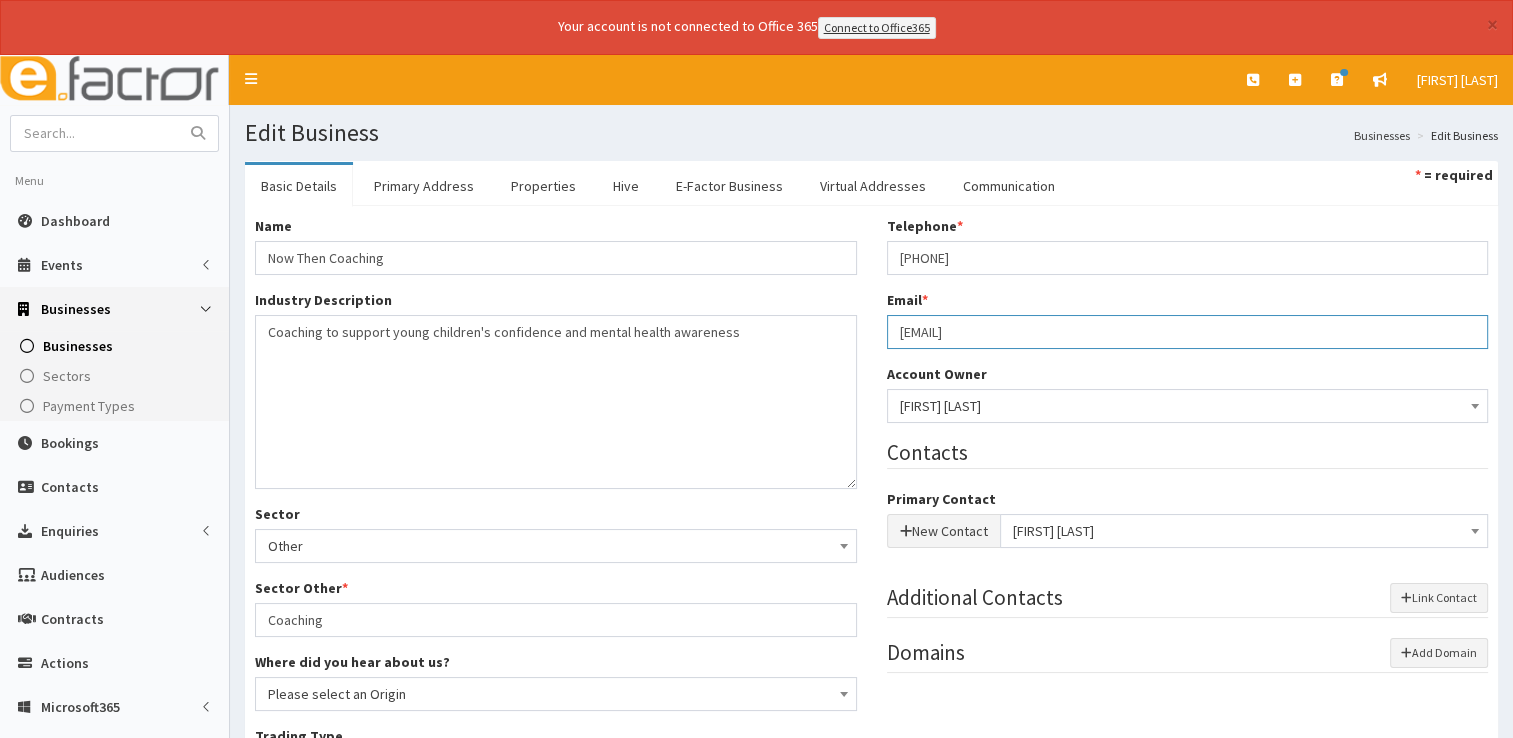 click on "Name  *
Now Then Coaching
Industry Description  *
Coaching to support young children's confidence and mental health awareness
Sector
Business Supplies
Charity
Construction/Trade
Doctors
Energy
Engineering
Financial/Insurance
Food &amp; Catering
Health, Care, Beauty &amp; Fitness
Leagl
Manufacturing PR &amp; Marketing and Media" at bounding box center (871, 656) 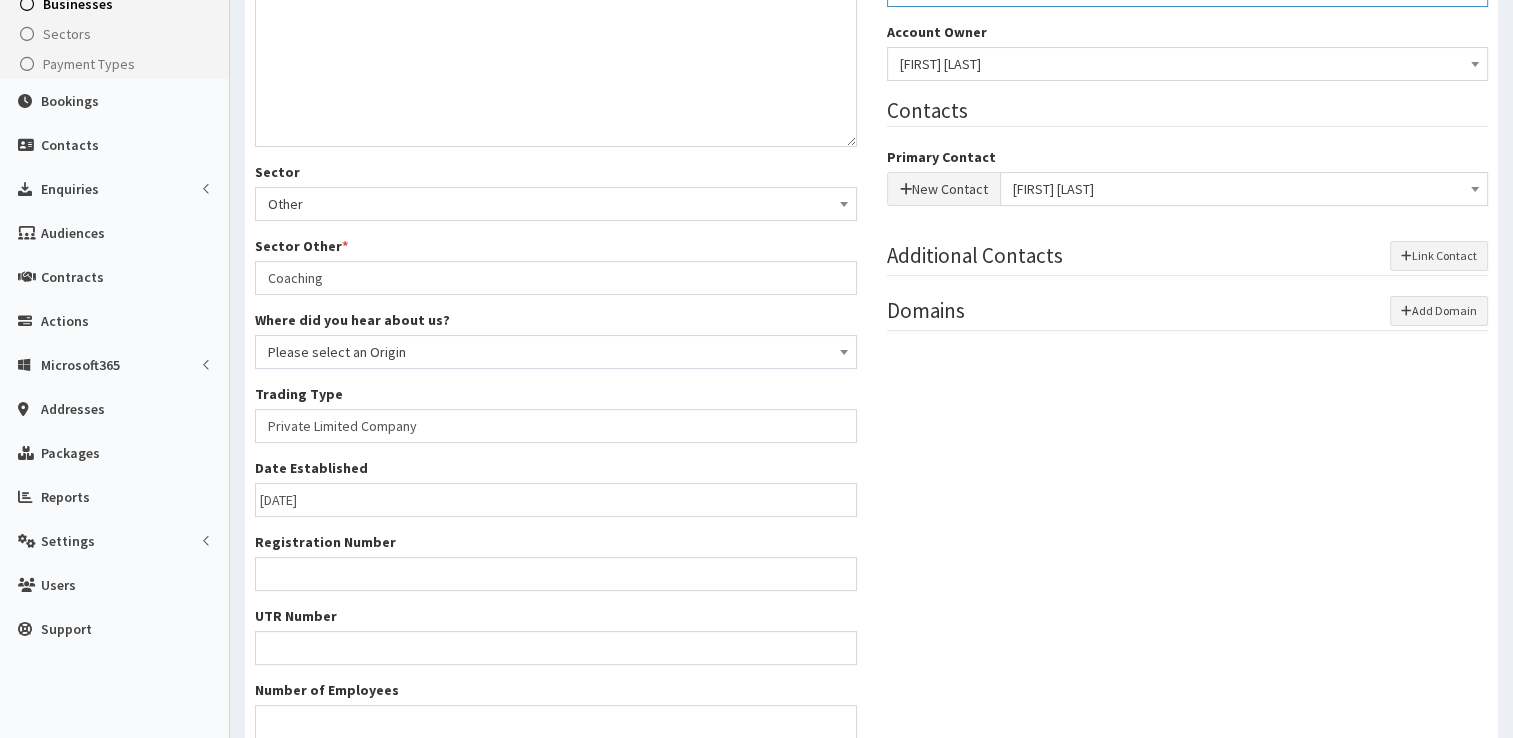 scroll, scrollTop: 507, scrollLeft: 0, axis: vertical 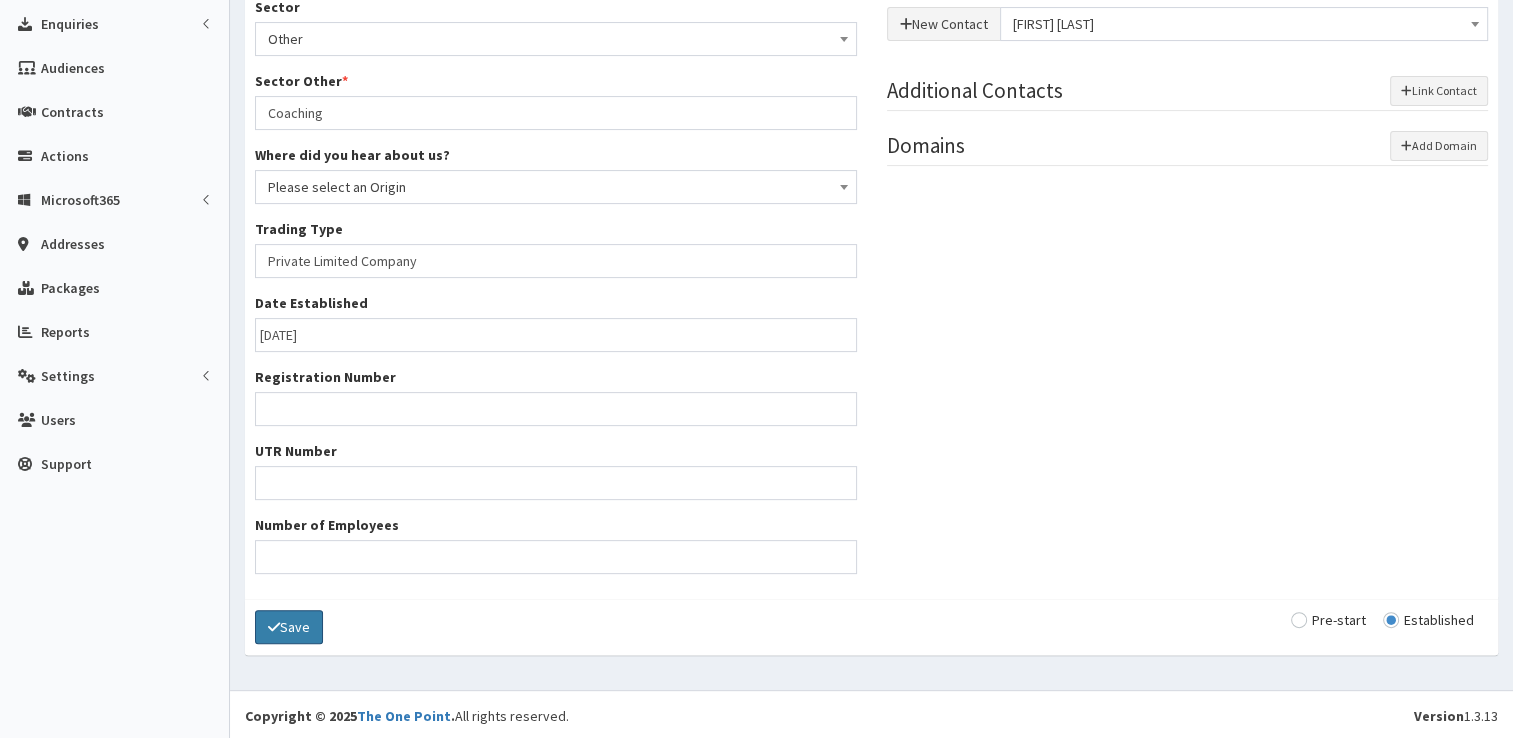 click on "Save" at bounding box center [289, 627] 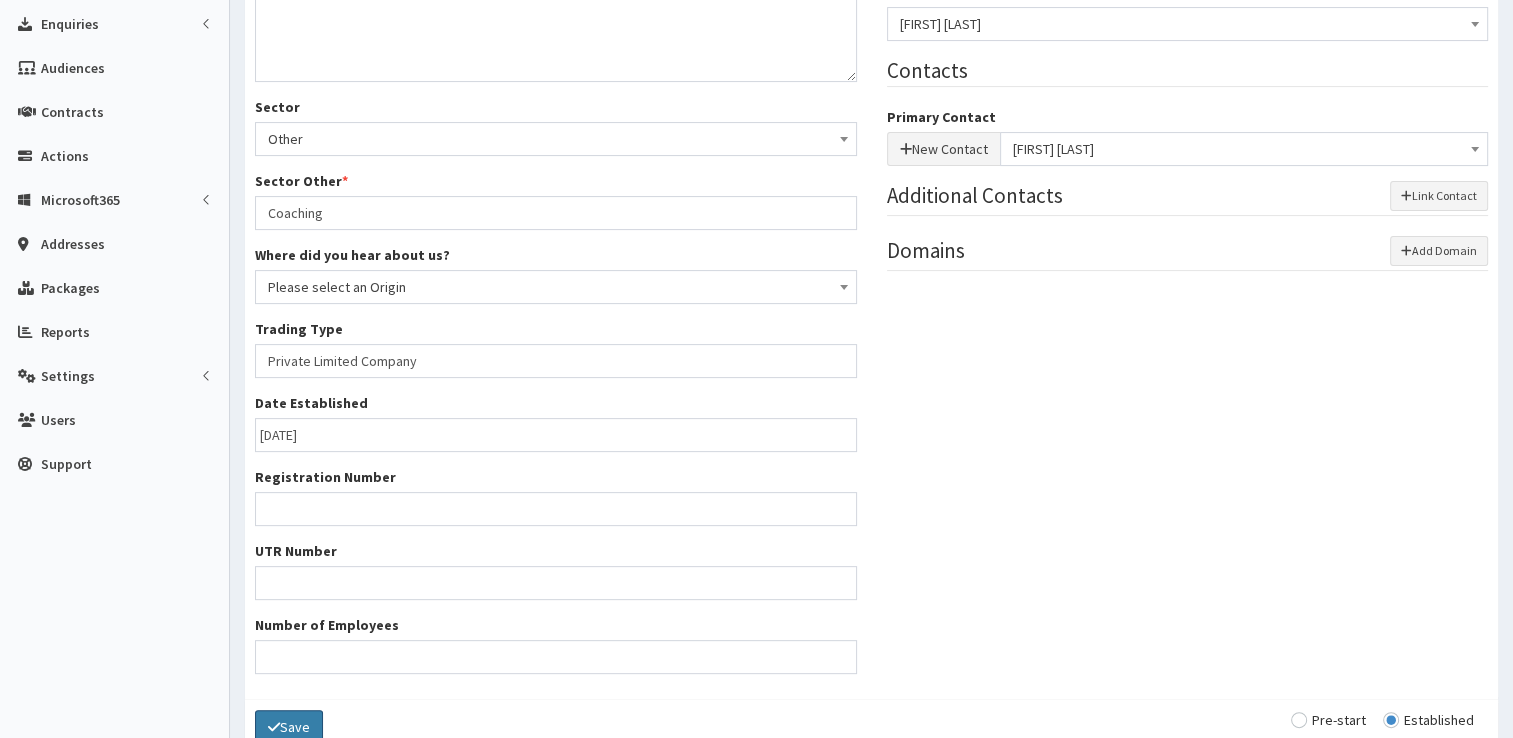 scroll, scrollTop: 0, scrollLeft: 0, axis: both 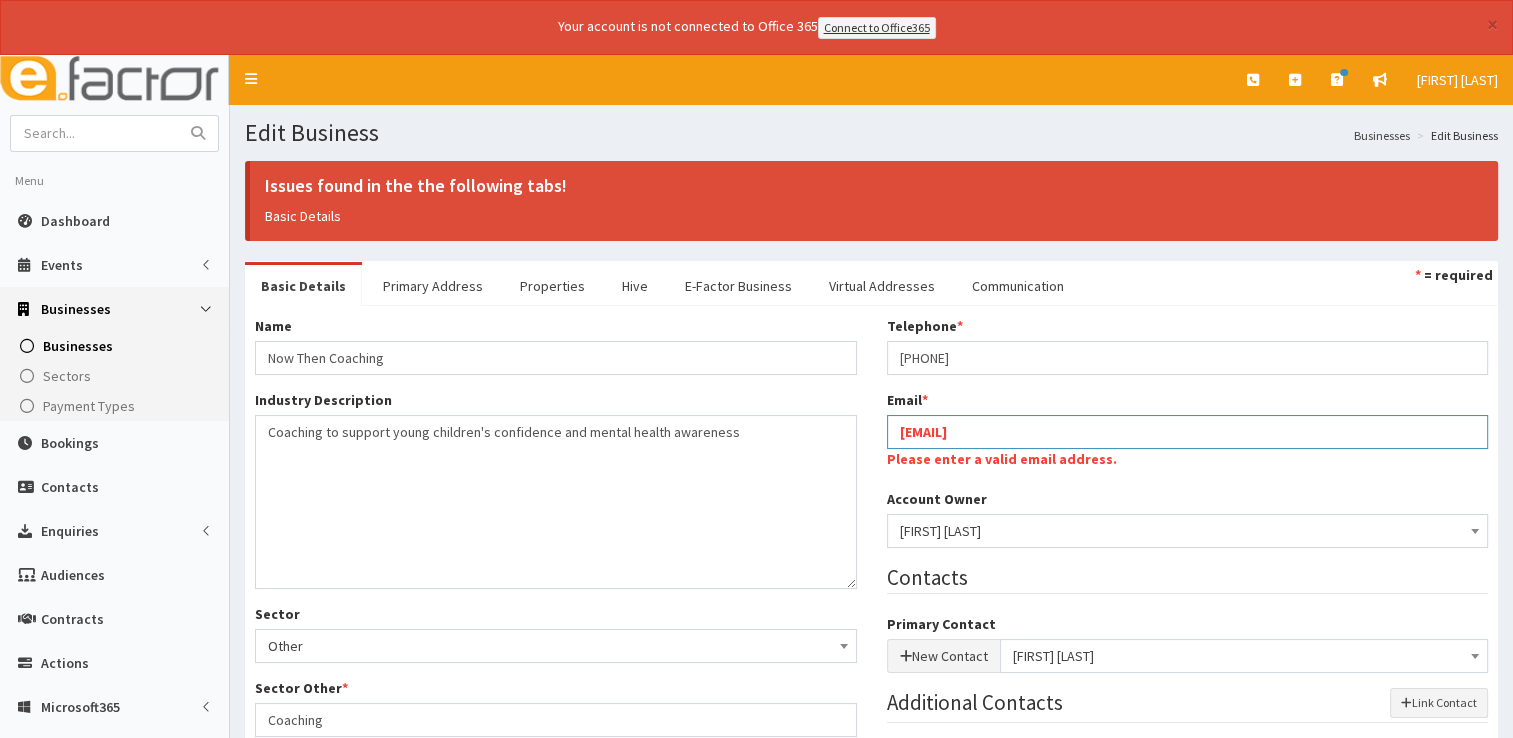 click on "[EMAIL]" at bounding box center [1188, 432] 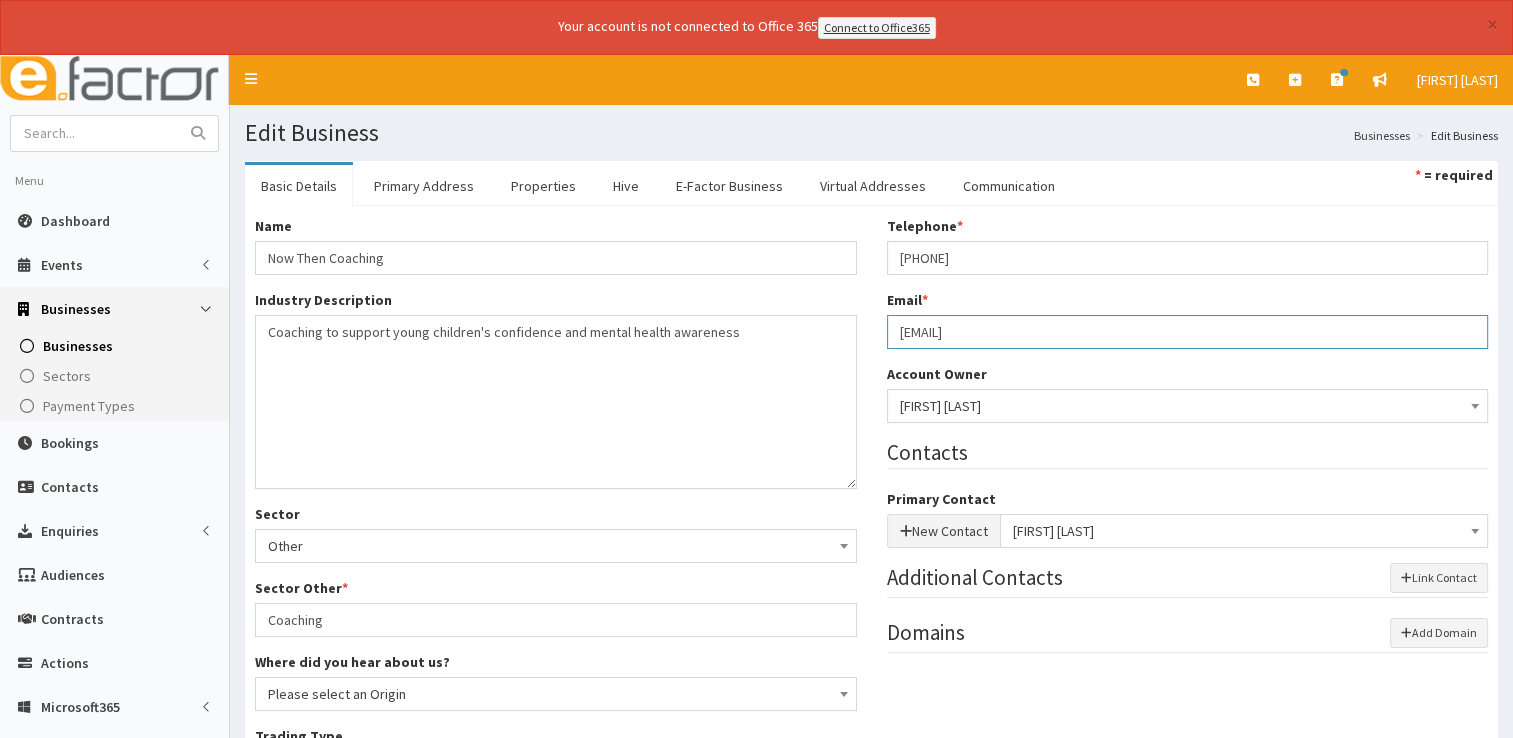 type on "[EMAIL]" 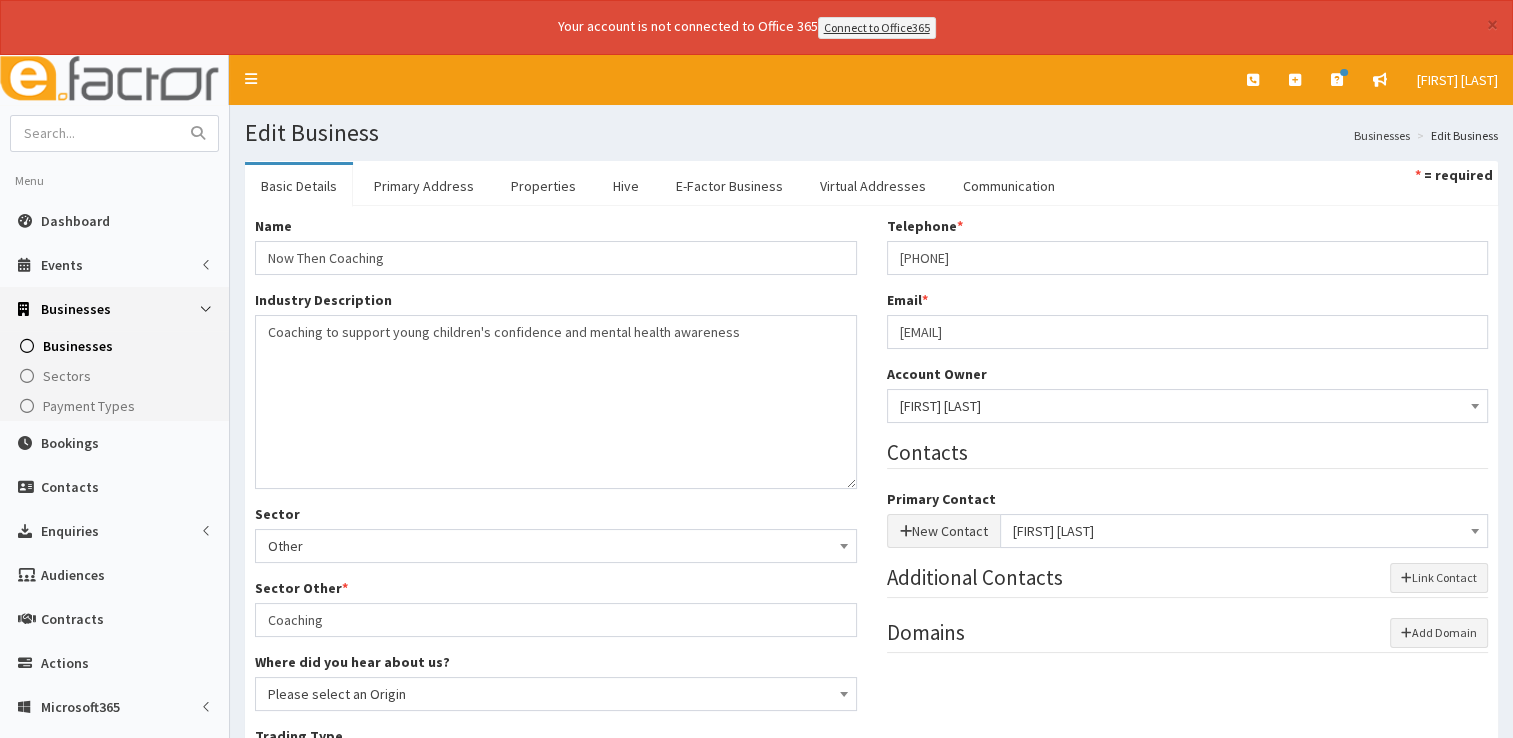 click on "Telephone  *
07779205668
Email  *
nowthencoaching@gmail.com
Account Owner  *
Please select an Owner
Developer
Mark Webb
Emma Cox
Natalie Cresswell
Catherine Espin
Rachel Appleton
Julie Sweeney
Gina Waterhouse
Michaela Sams
Paul Slade Kelly Scott Laura Bradshaw" at bounding box center (1188, 444) 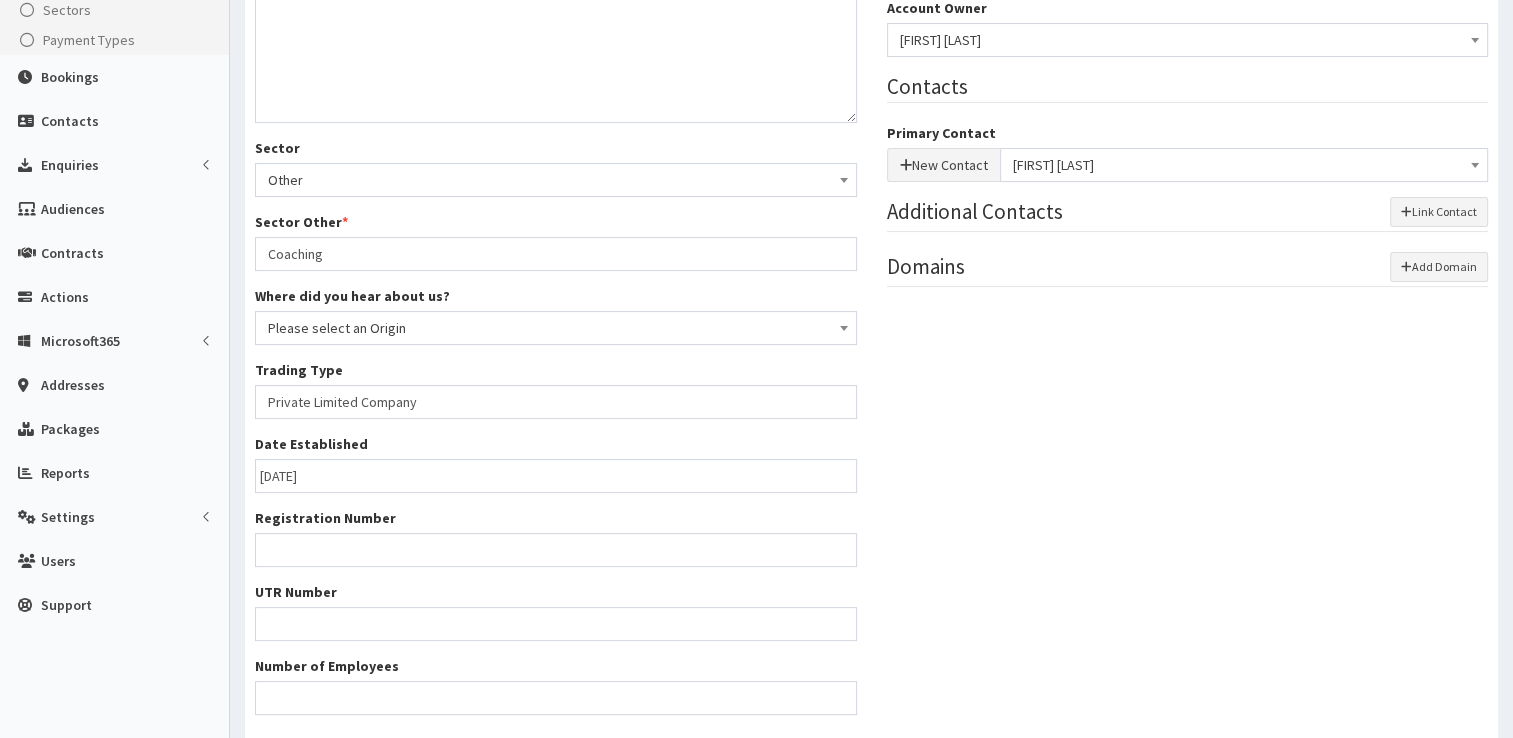 scroll, scrollTop: 372, scrollLeft: 0, axis: vertical 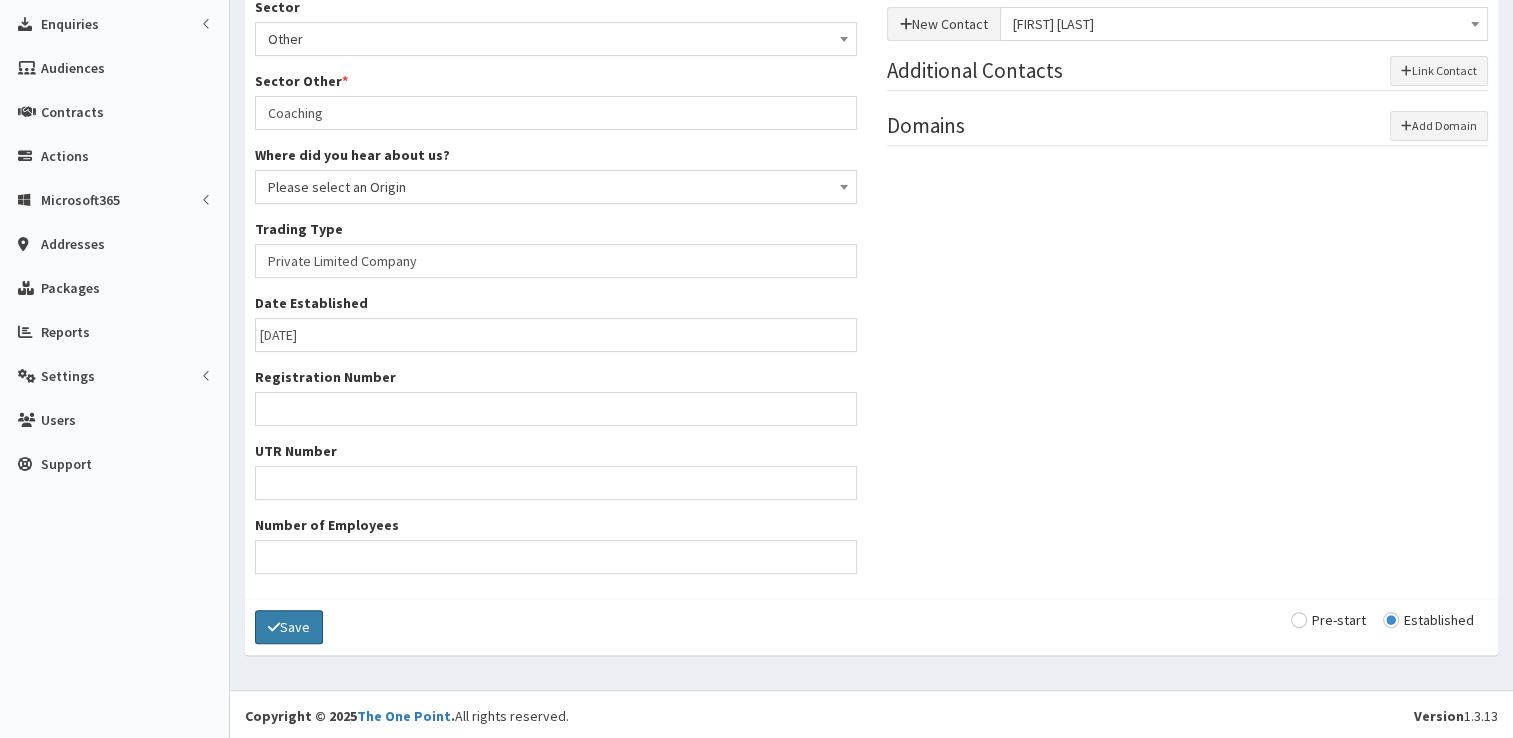click on "Save" at bounding box center [289, 627] 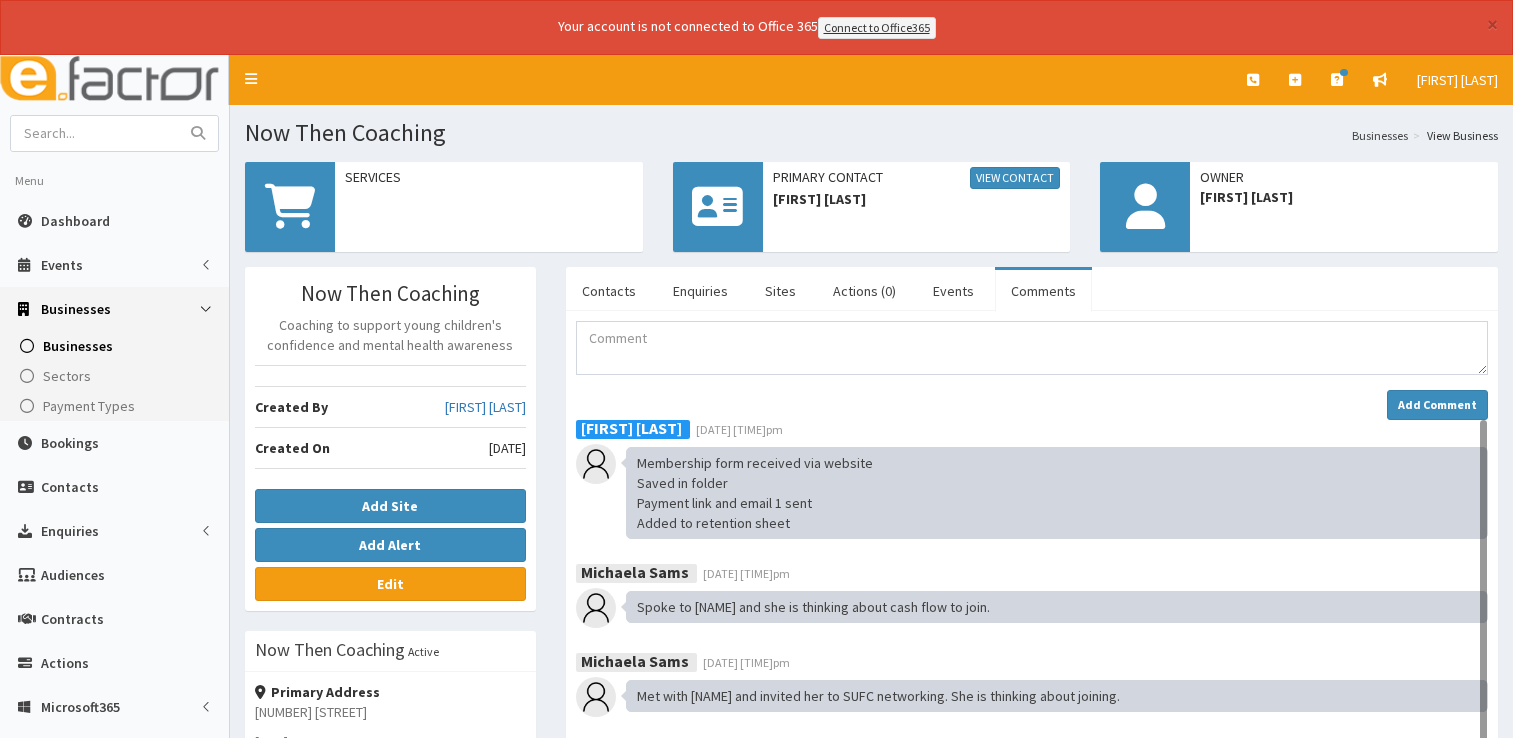scroll, scrollTop: 0, scrollLeft: 0, axis: both 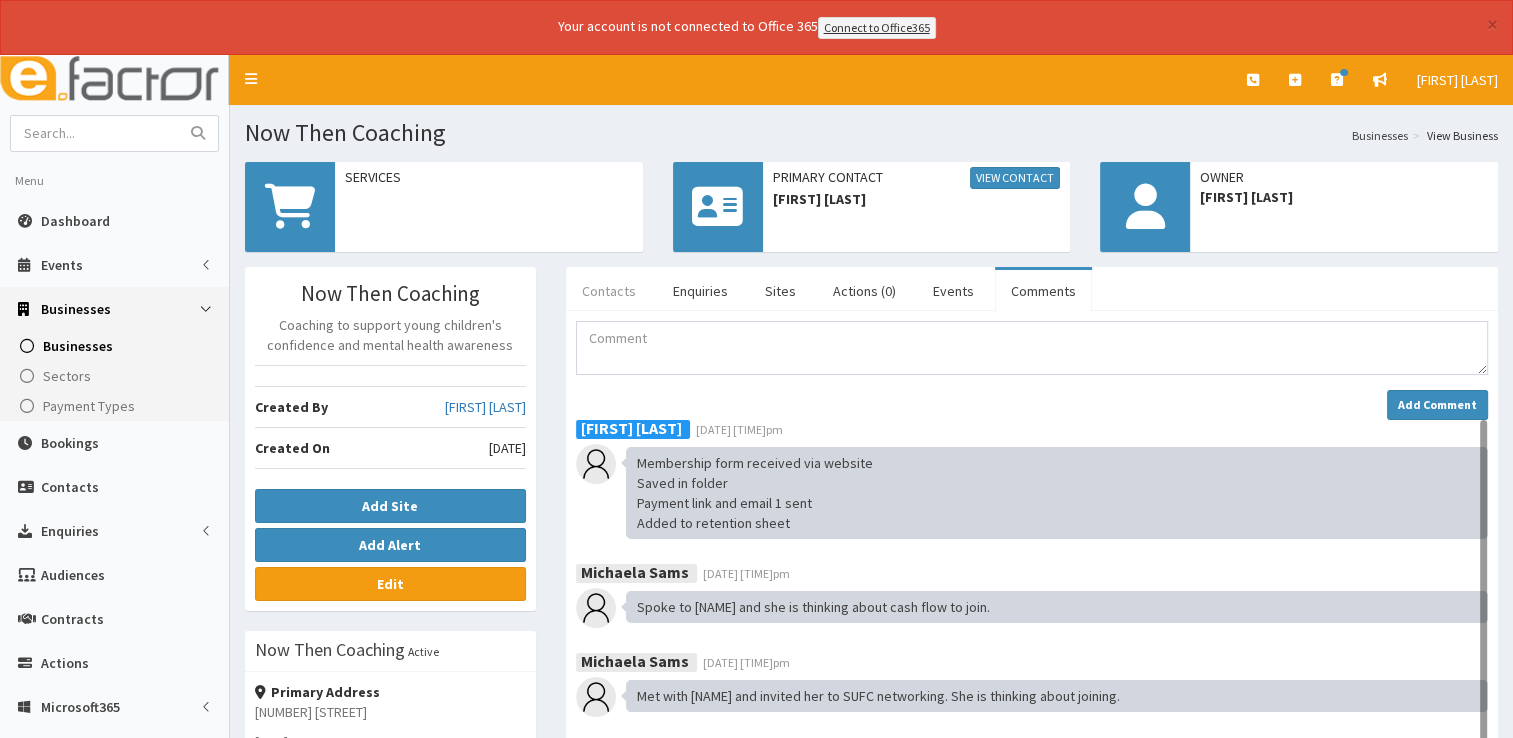 click on "Contacts" at bounding box center (609, 291) 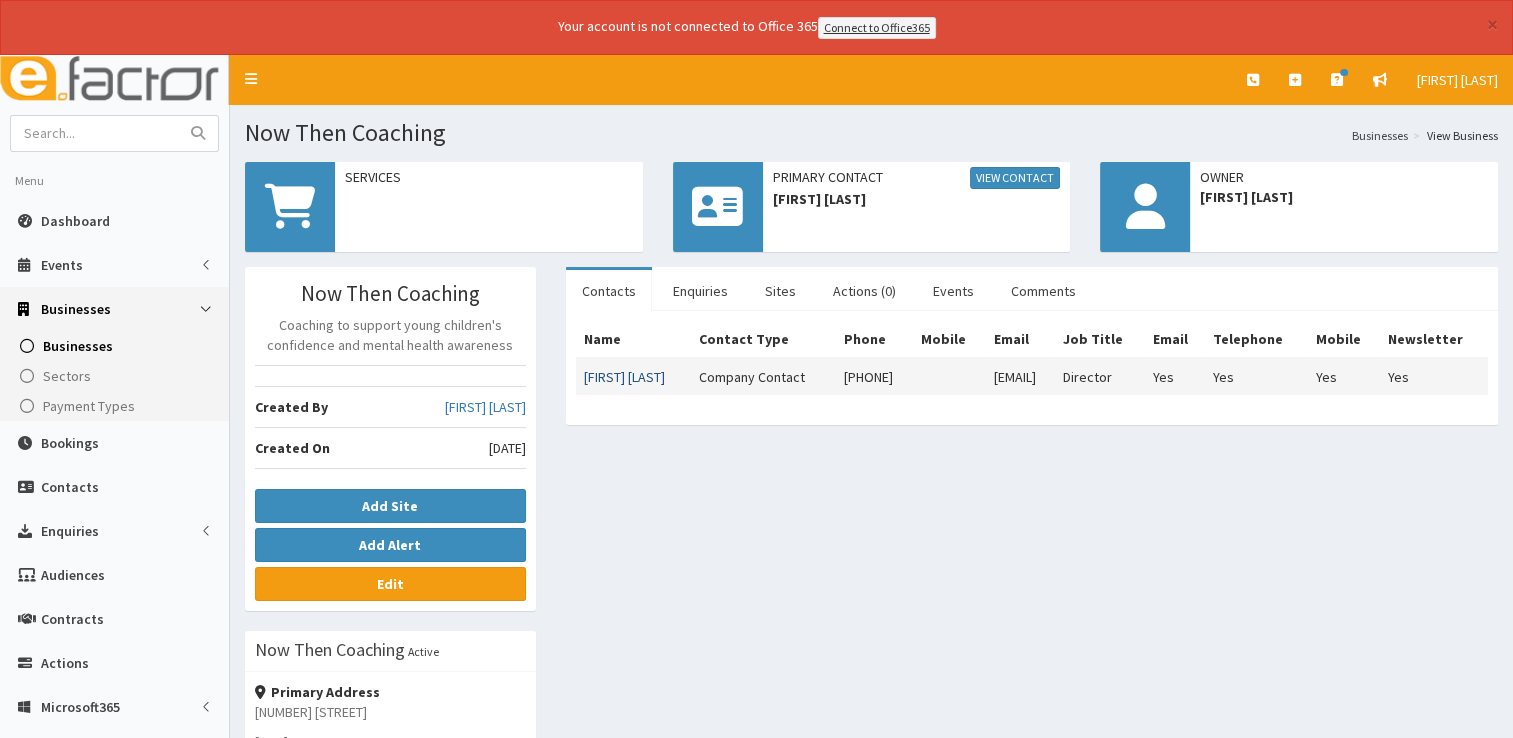click on "[FIRST] [LAST]" at bounding box center [624, 377] 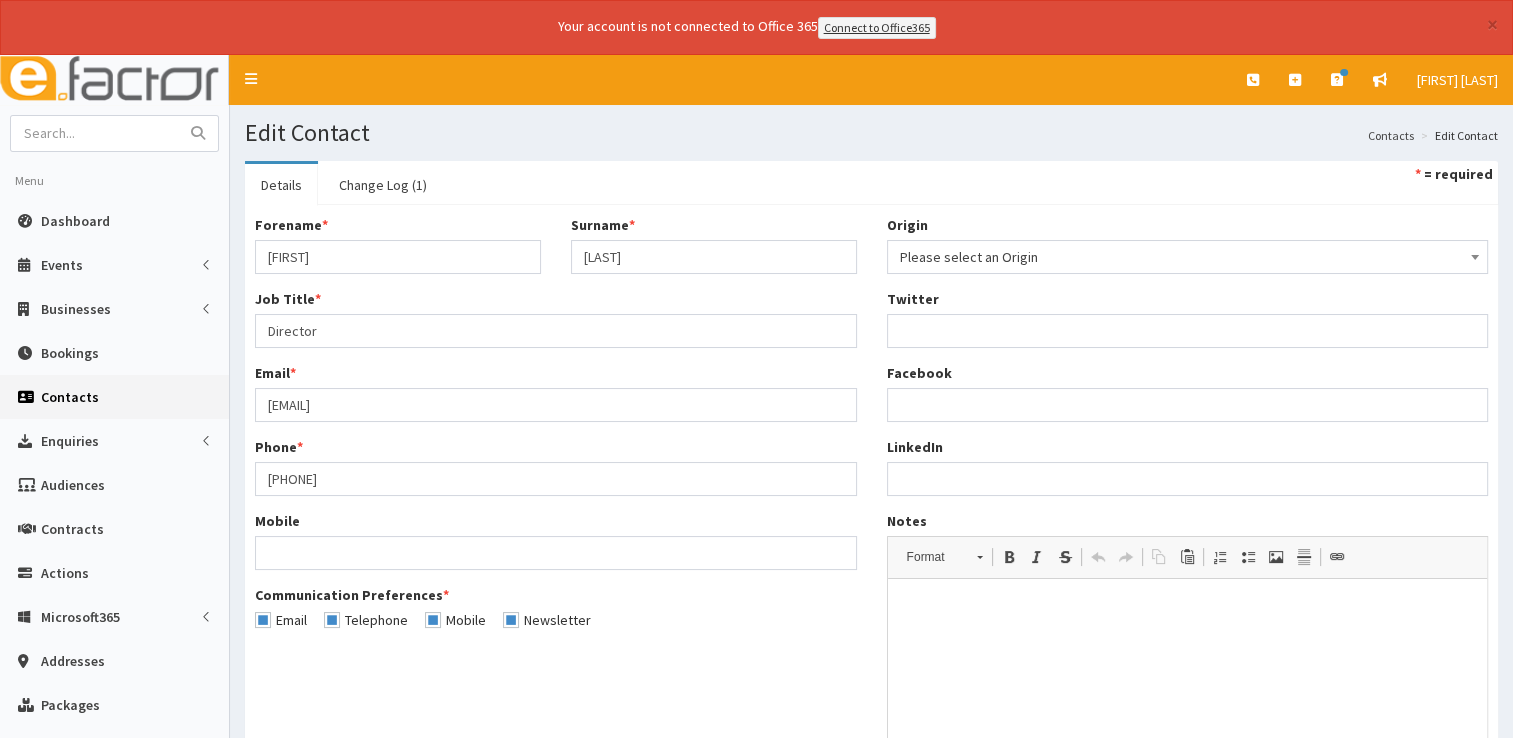 scroll, scrollTop: 0, scrollLeft: 0, axis: both 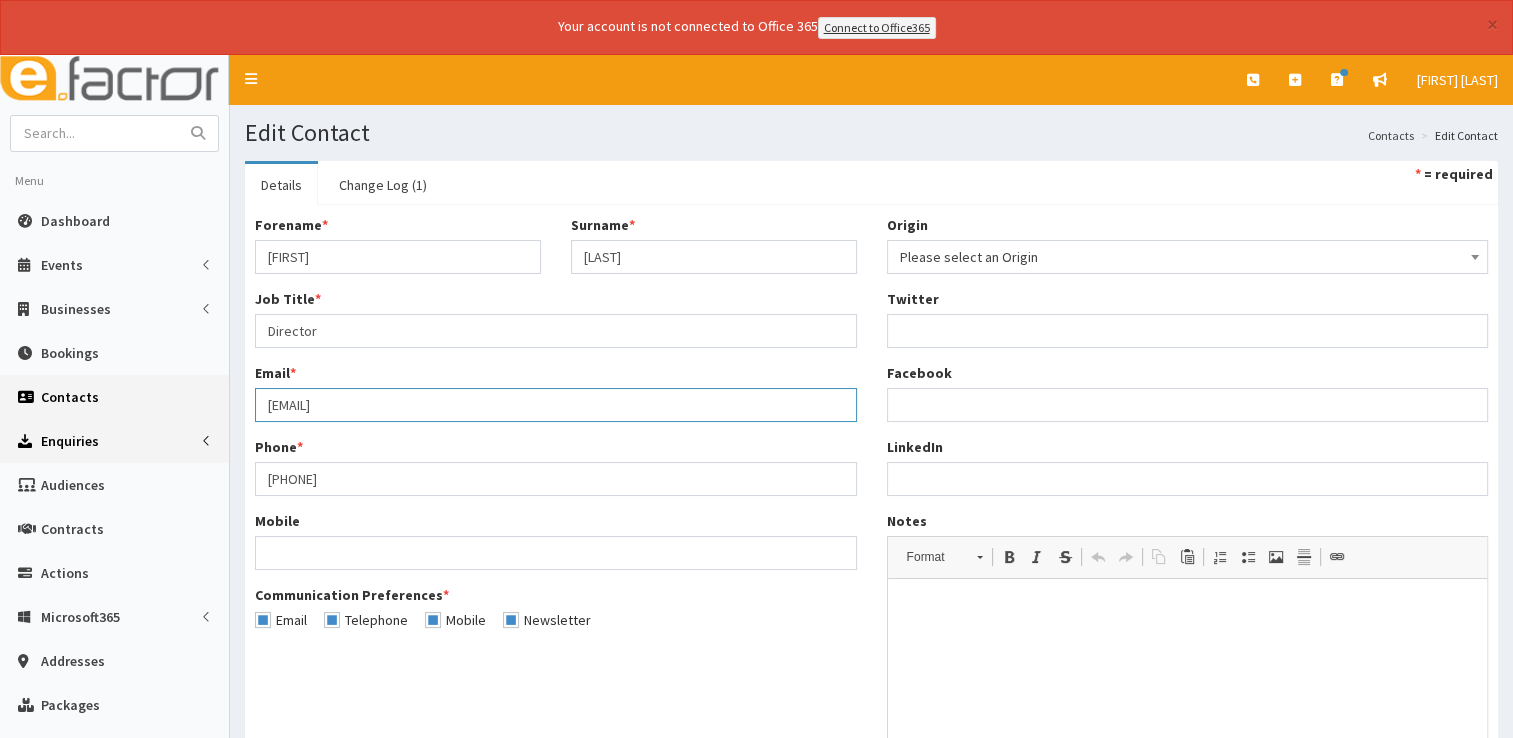 drag, startPoint x: 440, startPoint y: 396, endPoint x: 106, endPoint y: 426, distance: 335.3446 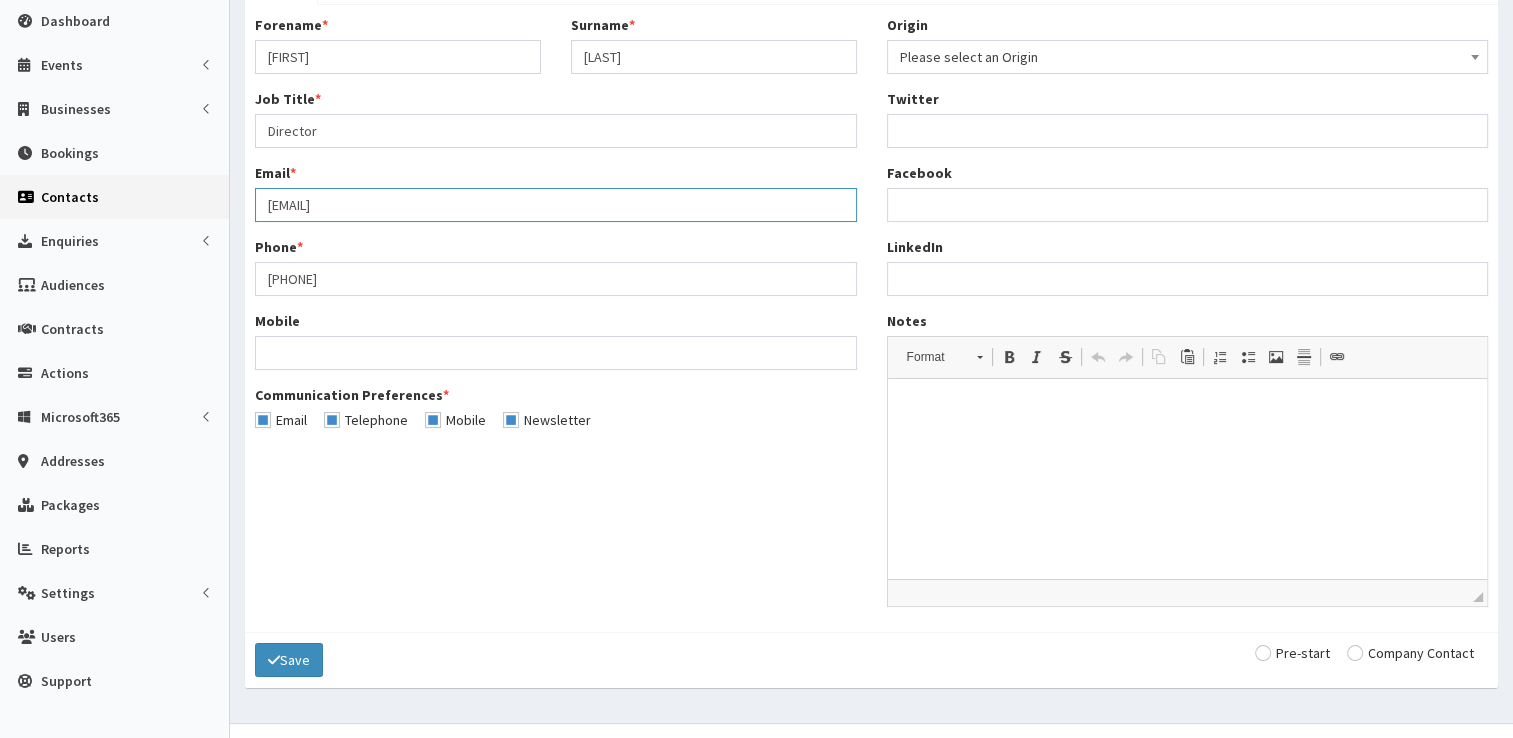 scroll, scrollTop: 232, scrollLeft: 0, axis: vertical 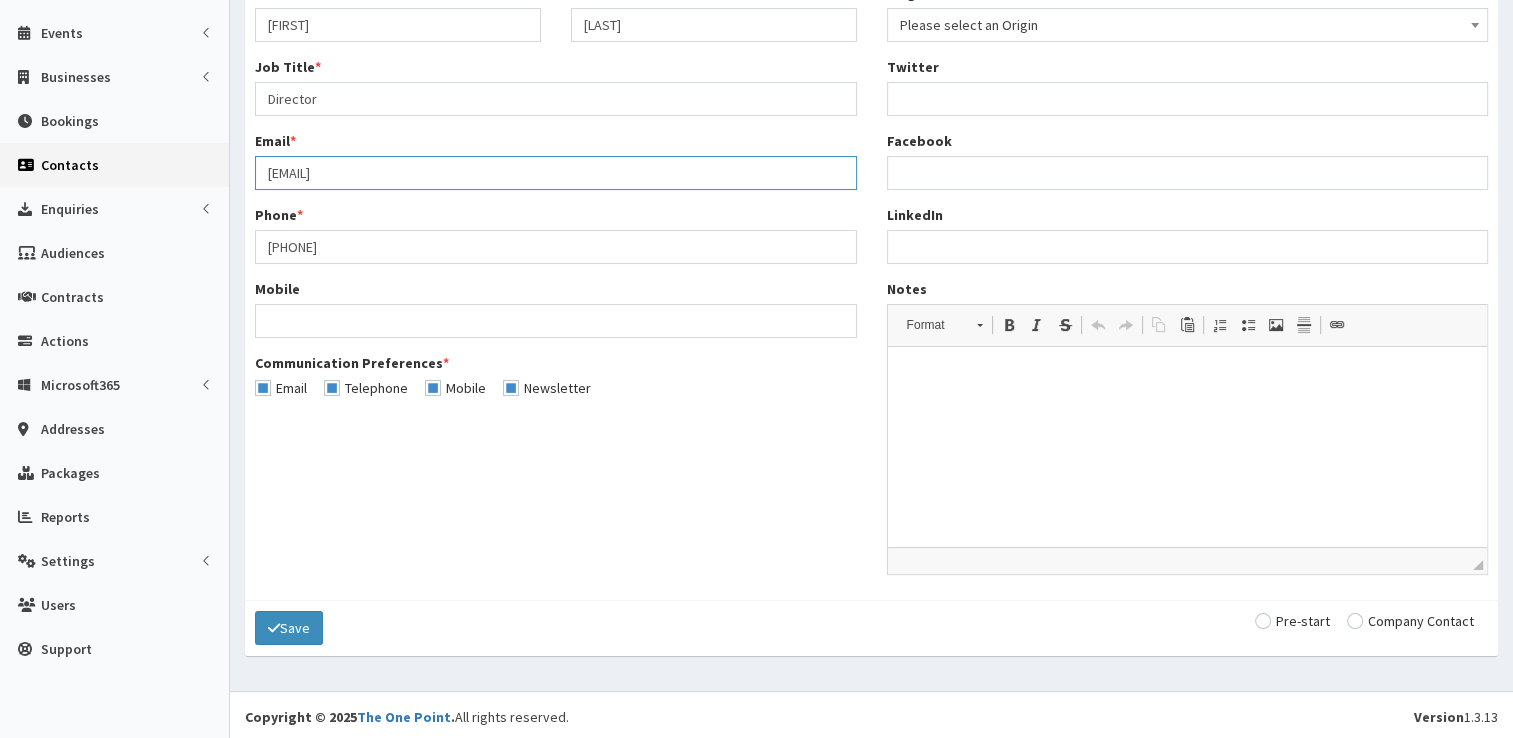 type on "[EMAIL]" 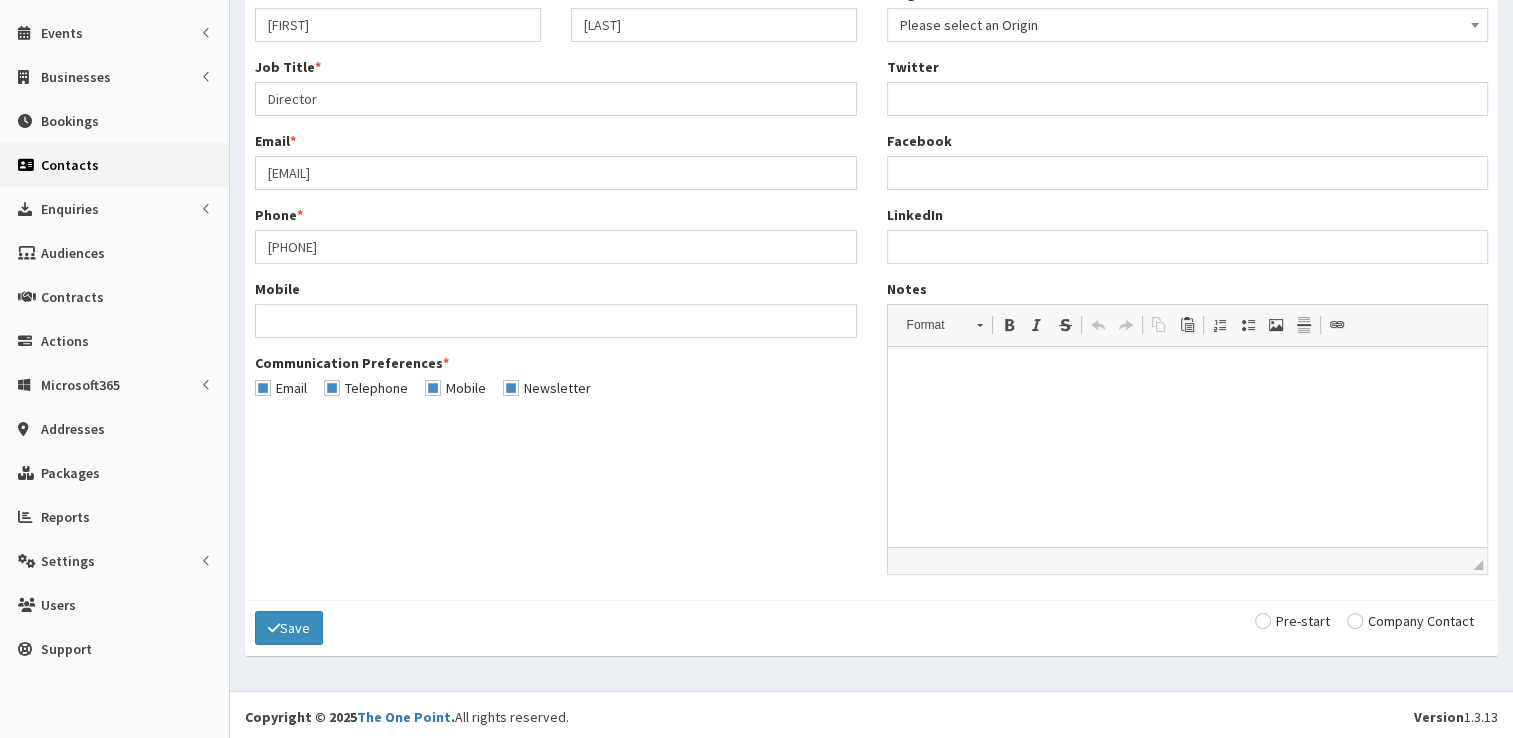 click at bounding box center (1410, 621) 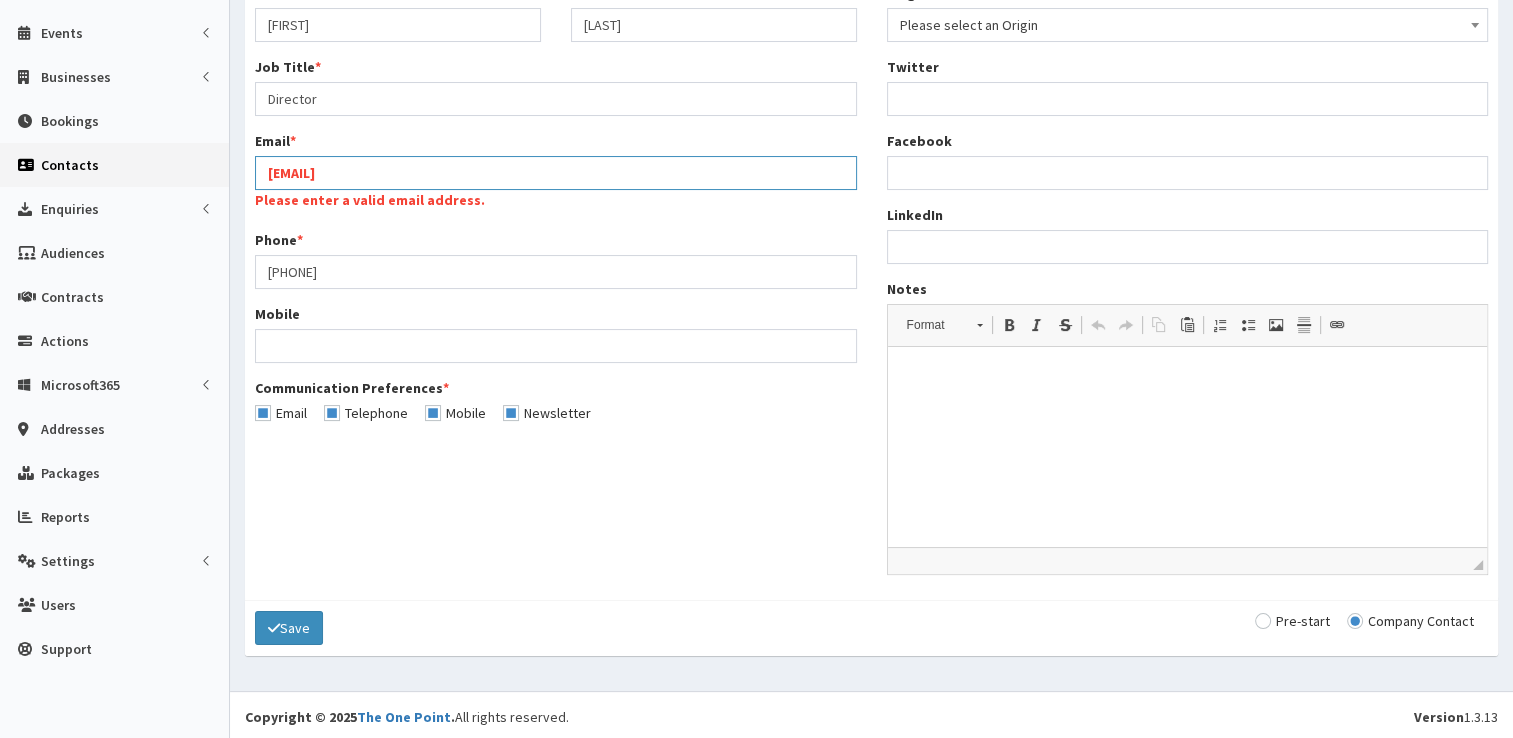 click on "[EMAIL]" at bounding box center (556, 173) 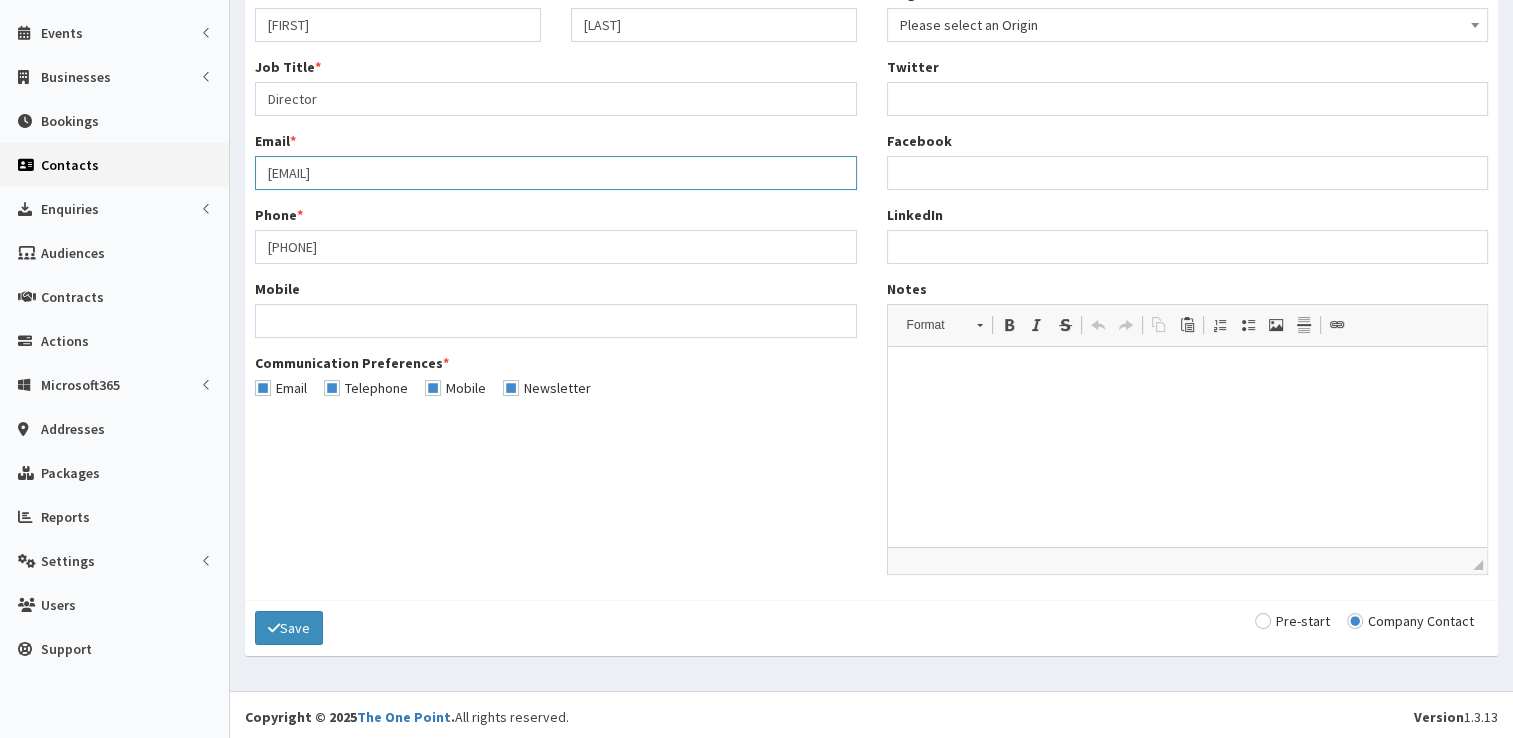 type on "[EMAIL]" 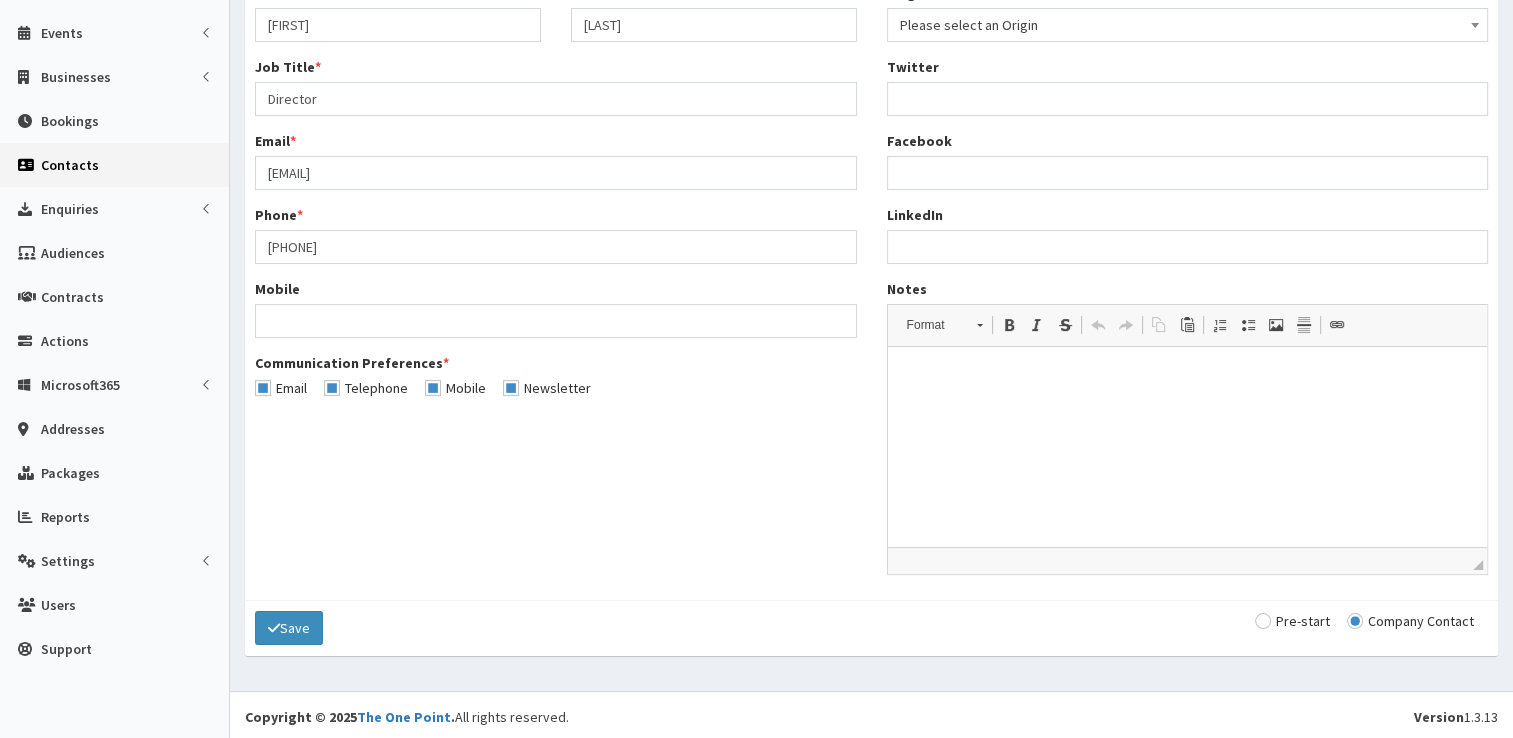click on "Forename  *
Katherine
Surname  *
Cook
Job Title  *
Director
Email  *
nowthencoaching@gmail.com
Phone  * Mobile" at bounding box center (871, 286) 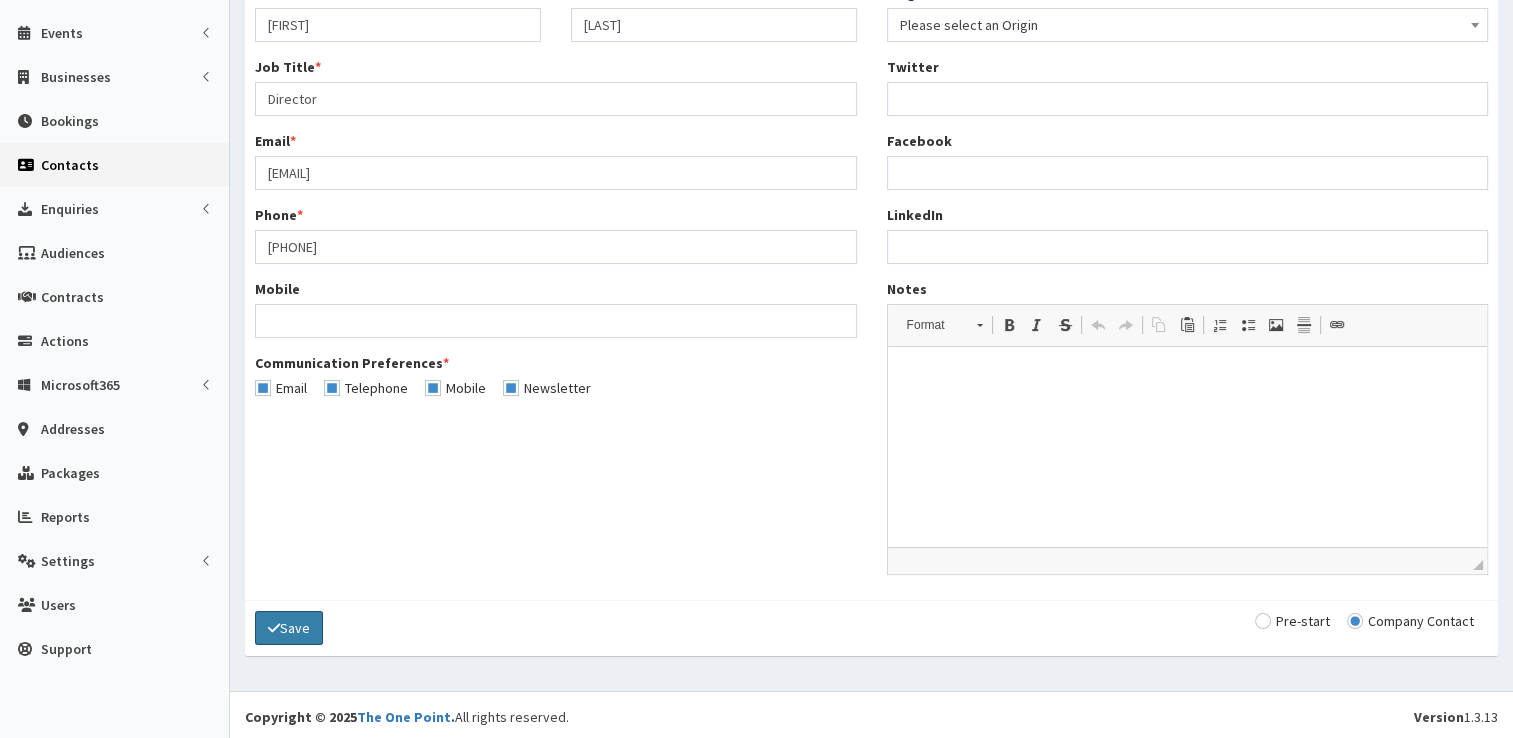 click on "Save" at bounding box center [289, 628] 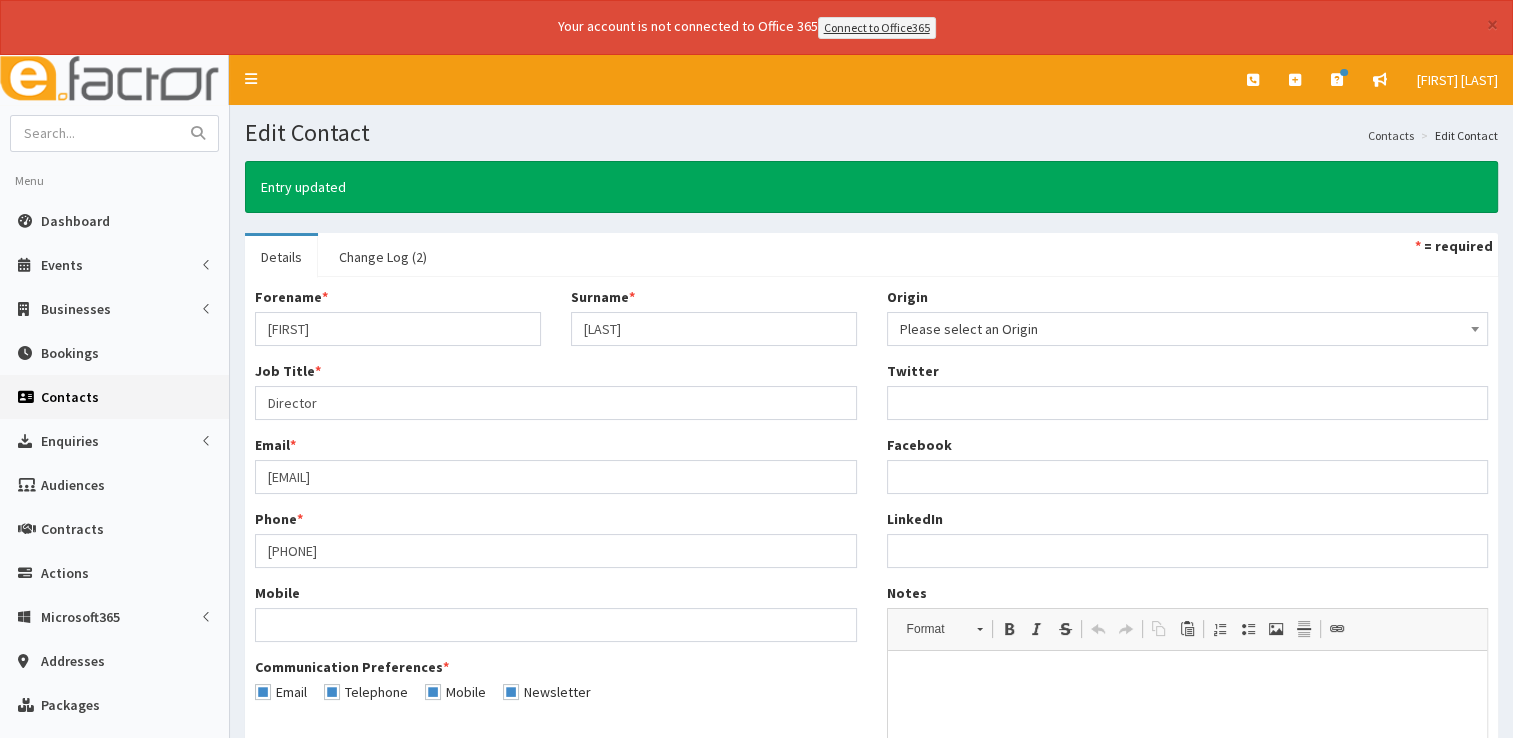 scroll, scrollTop: 0, scrollLeft: 0, axis: both 